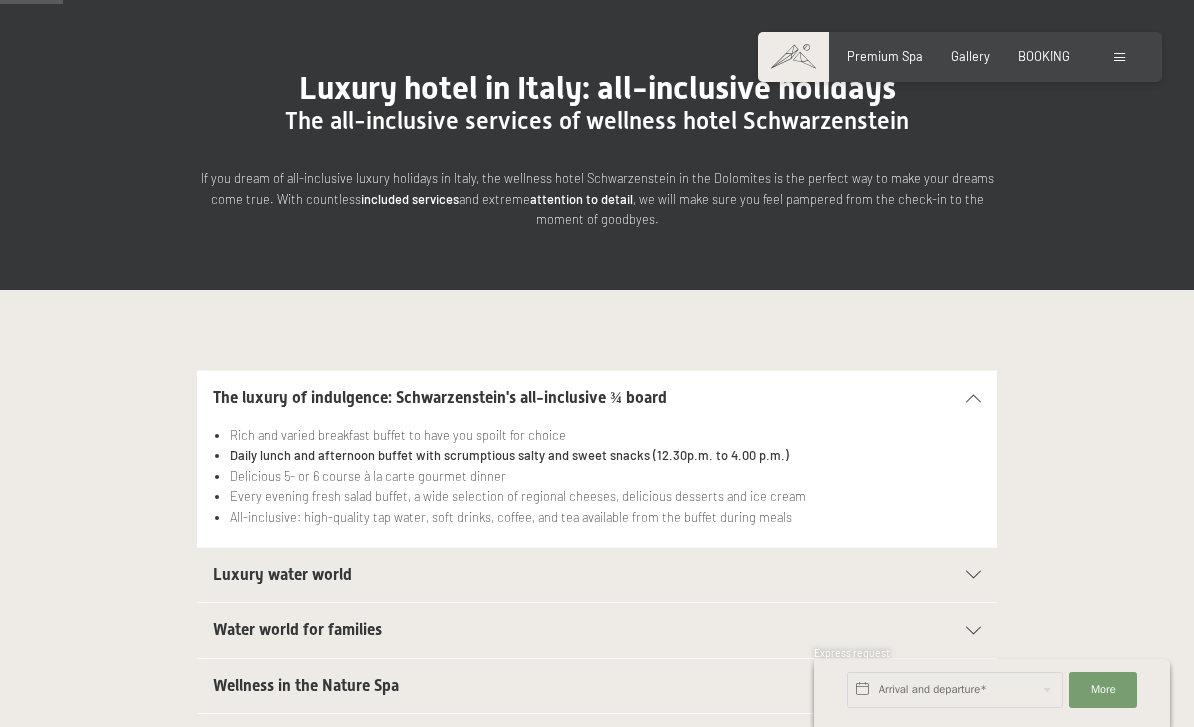 scroll, scrollTop: 0, scrollLeft: 0, axis: both 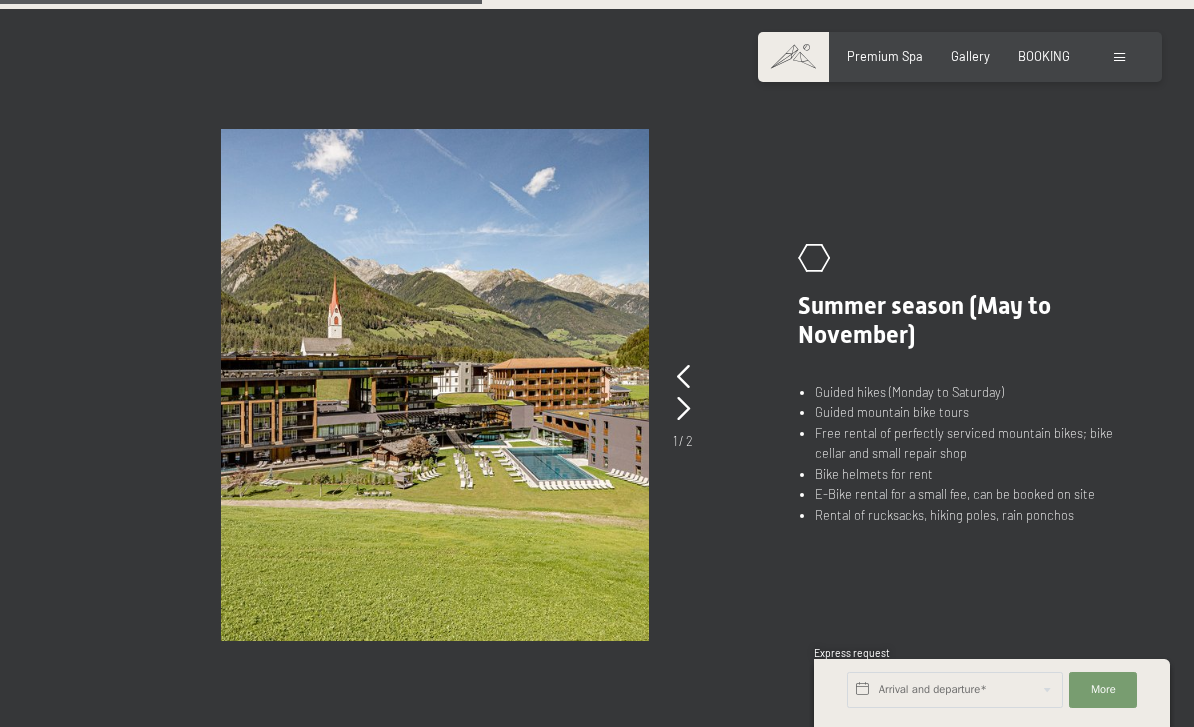 click at bounding box center (683, 377) 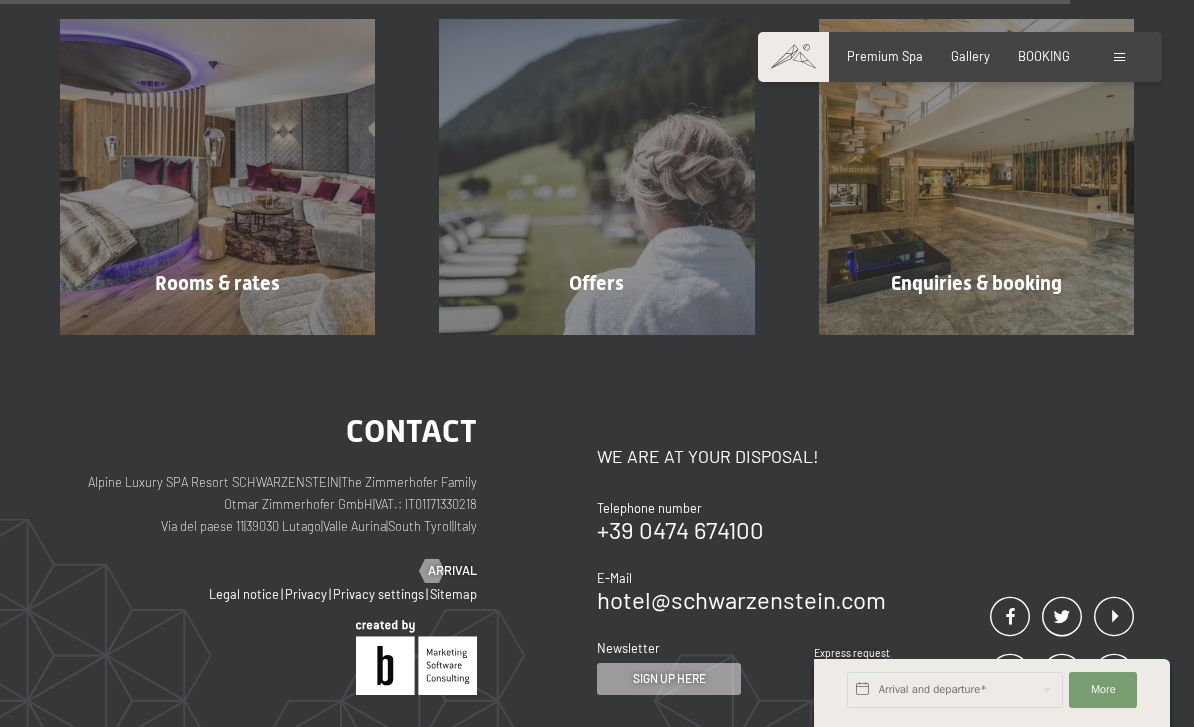 scroll, scrollTop: 2648, scrollLeft: 0, axis: vertical 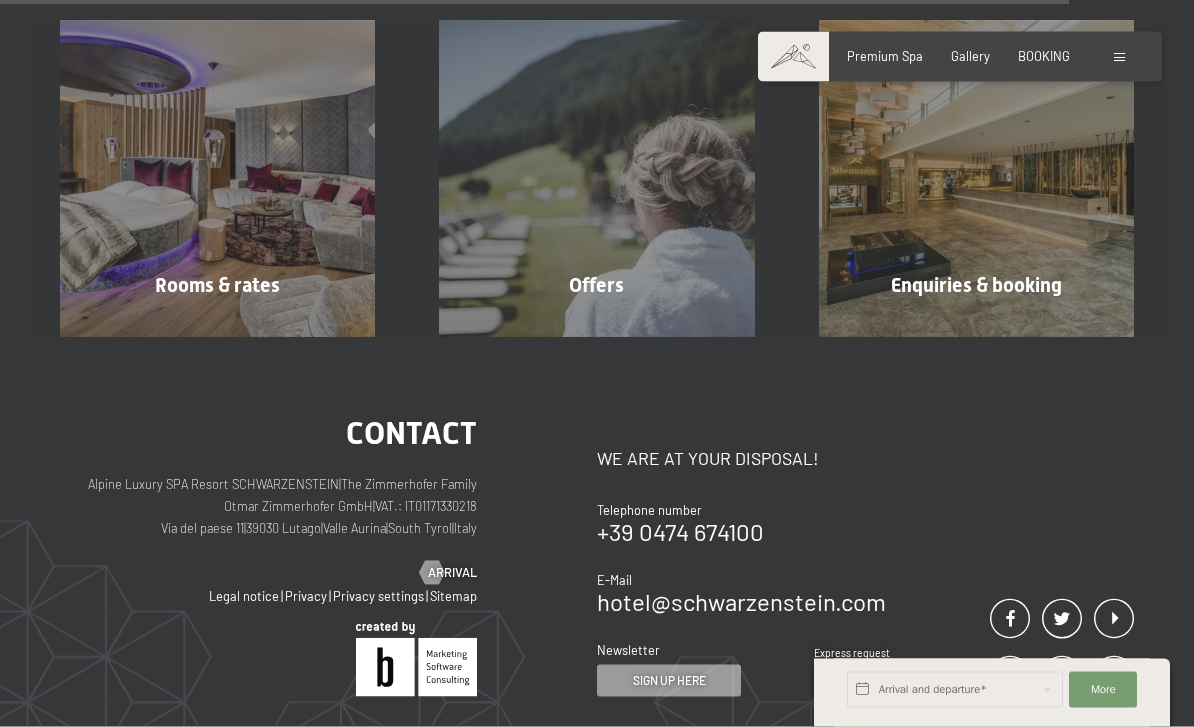 click on "Enquiries & booking           Show more" at bounding box center [976, 178] 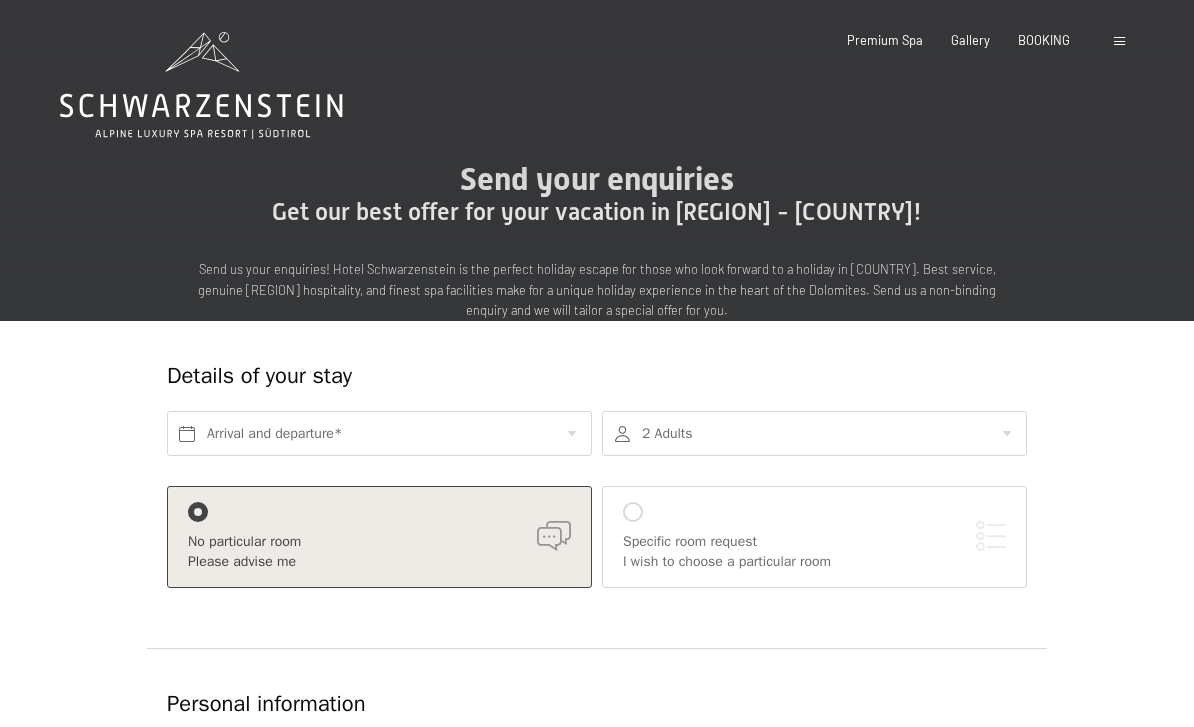 scroll, scrollTop: 0, scrollLeft: 0, axis: both 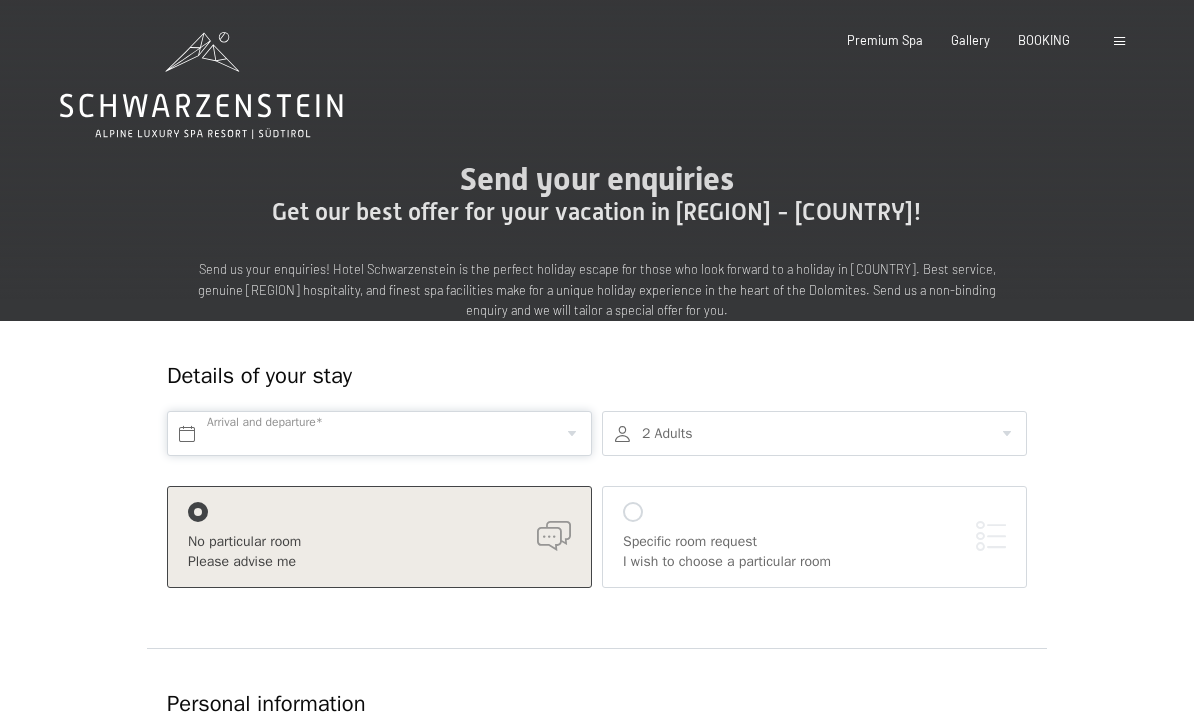 click at bounding box center [379, 433] 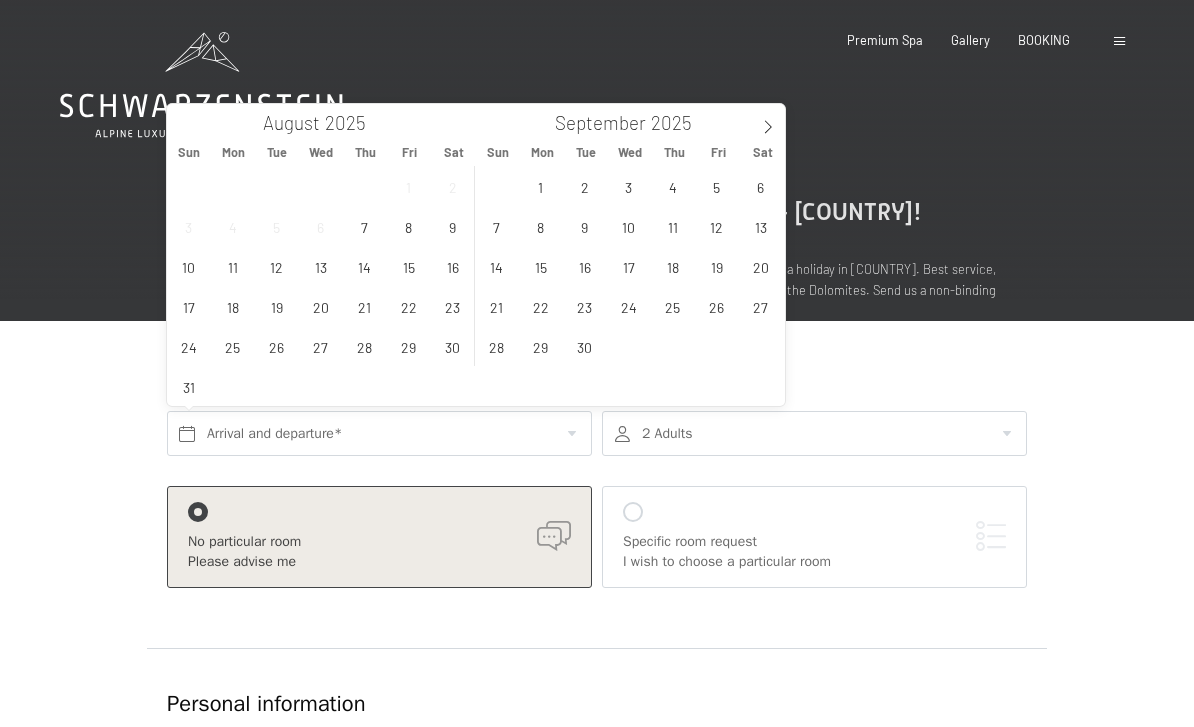 click at bounding box center (768, 121) 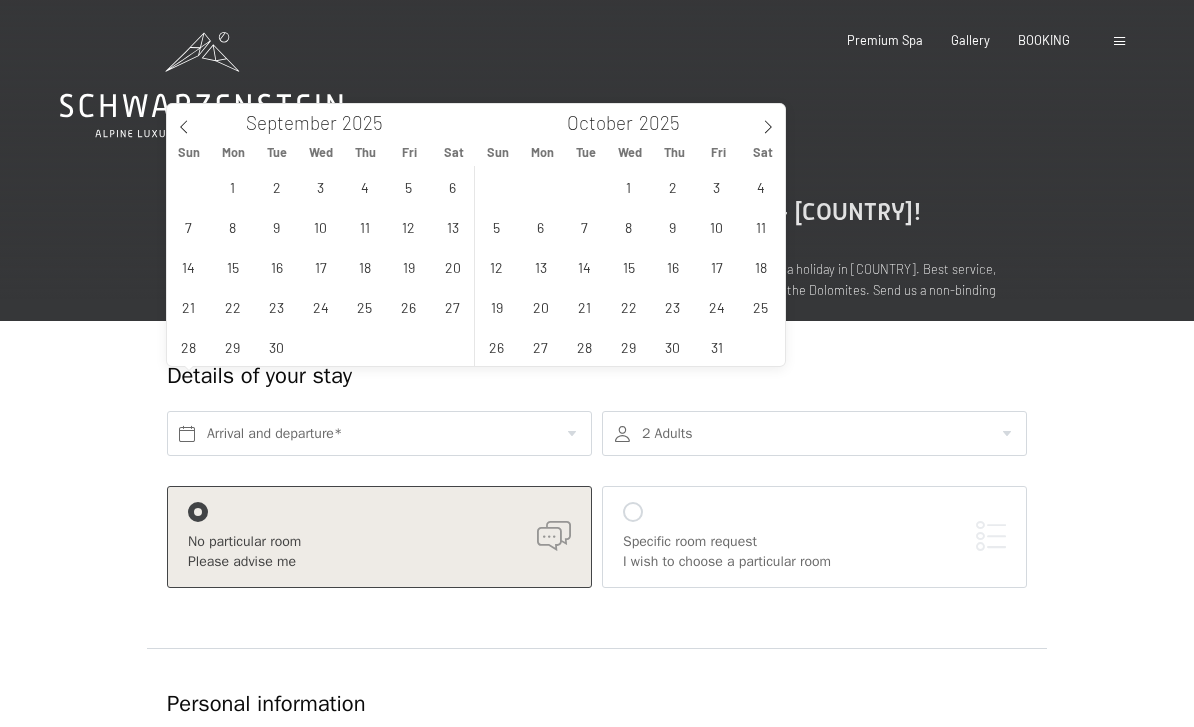 click 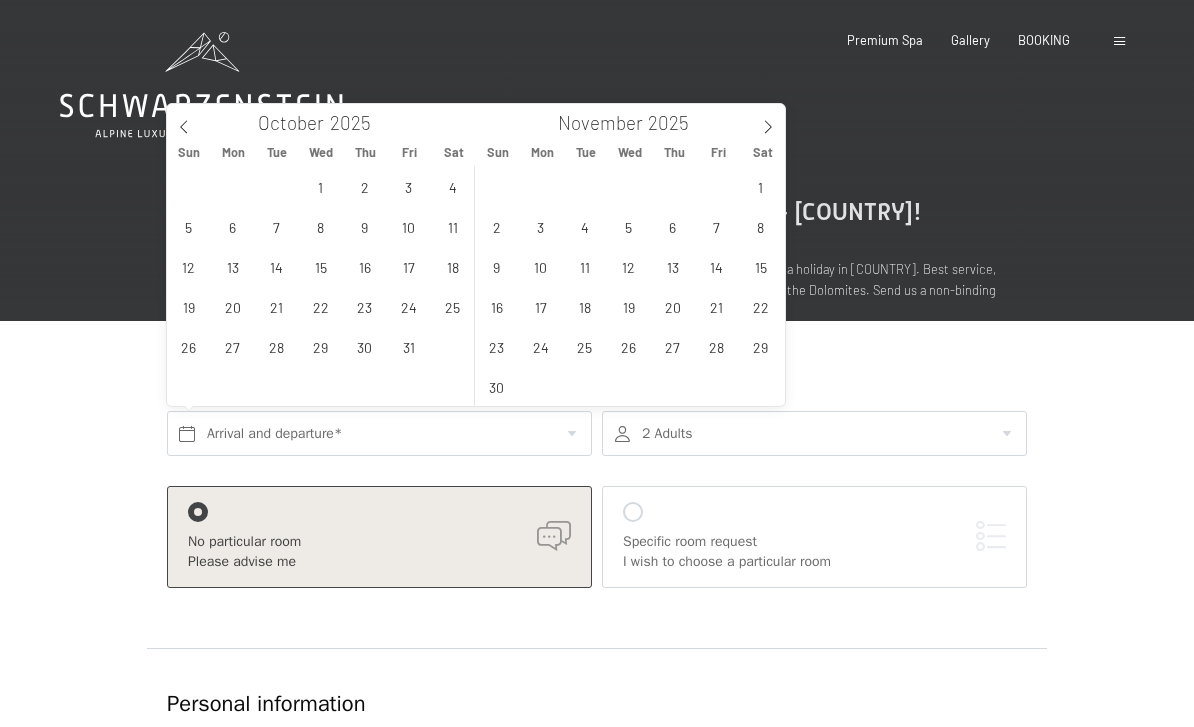 click 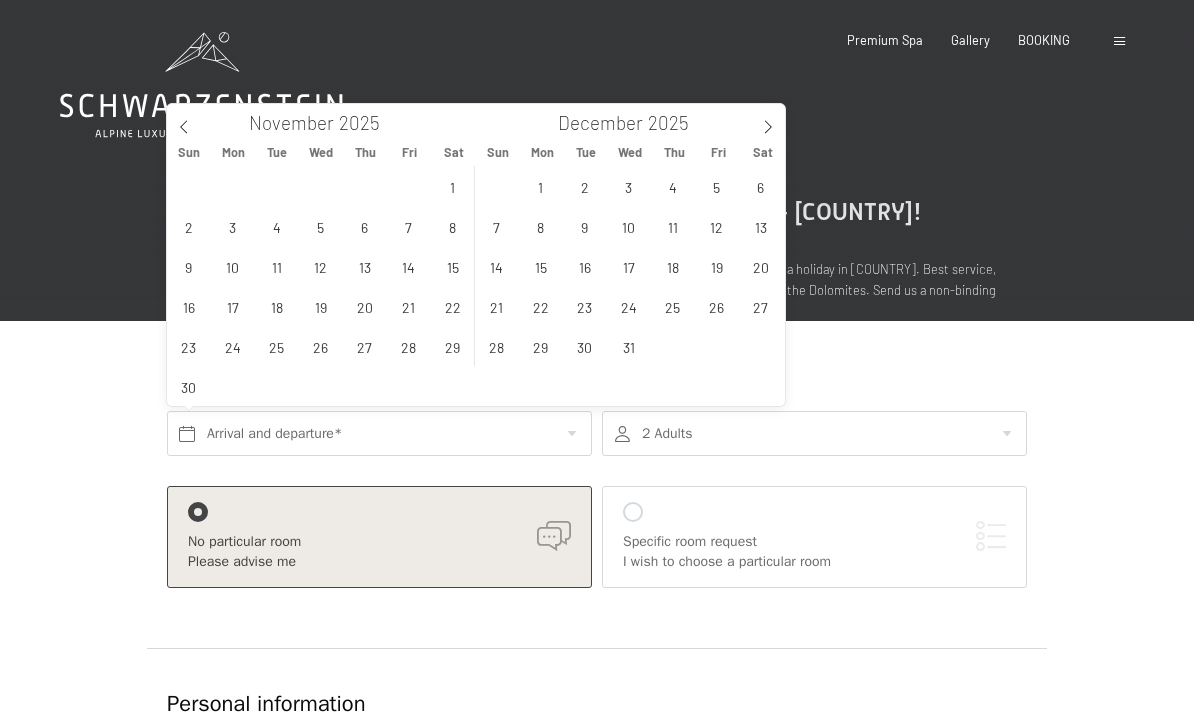 click at bounding box center [768, 121] 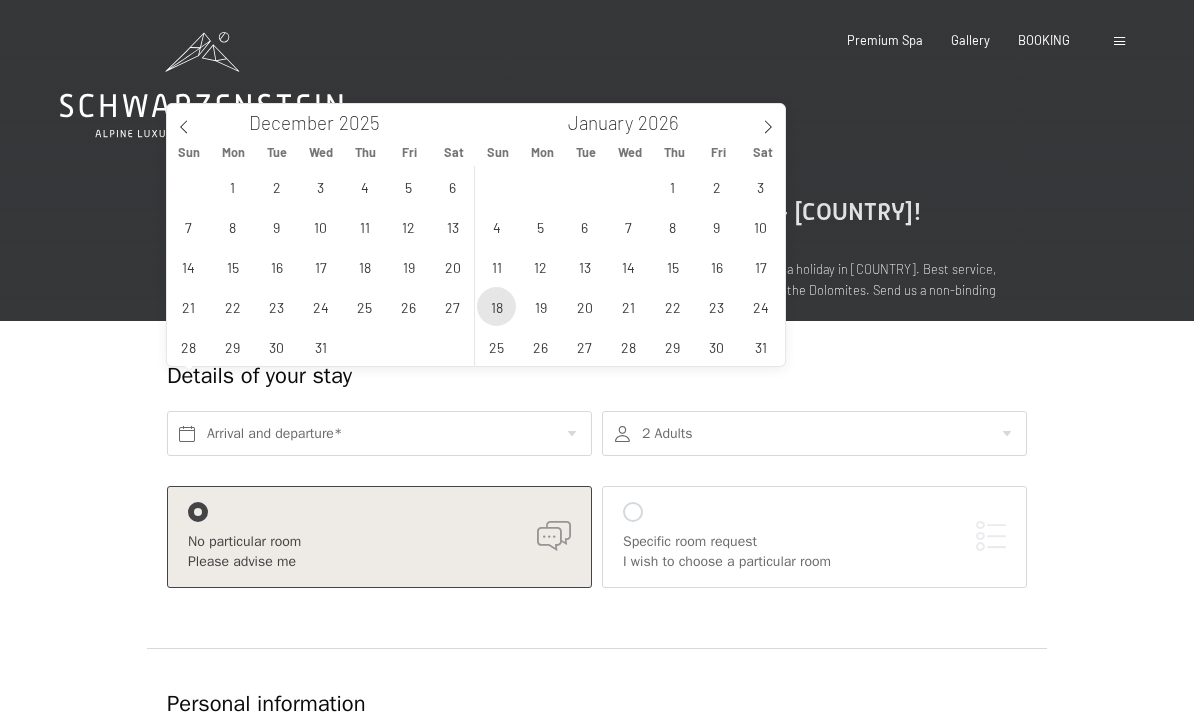 click on "18" at bounding box center (496, 306) 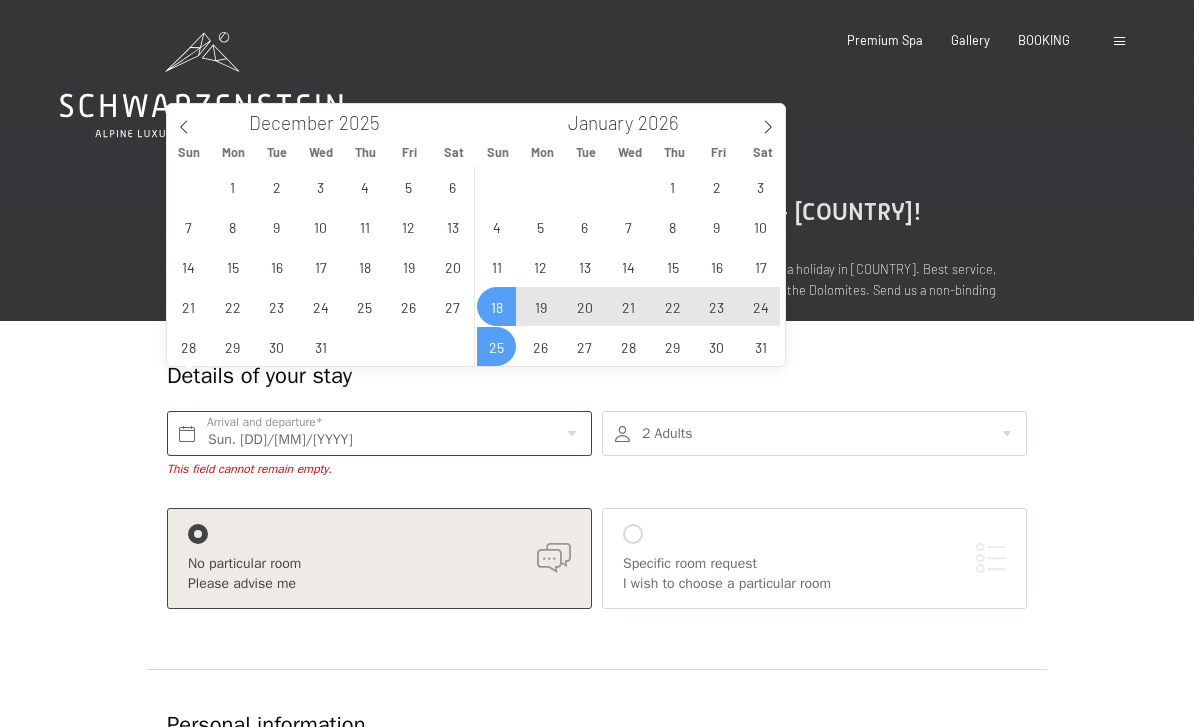 click on "25" at bounding box center (496, 346) 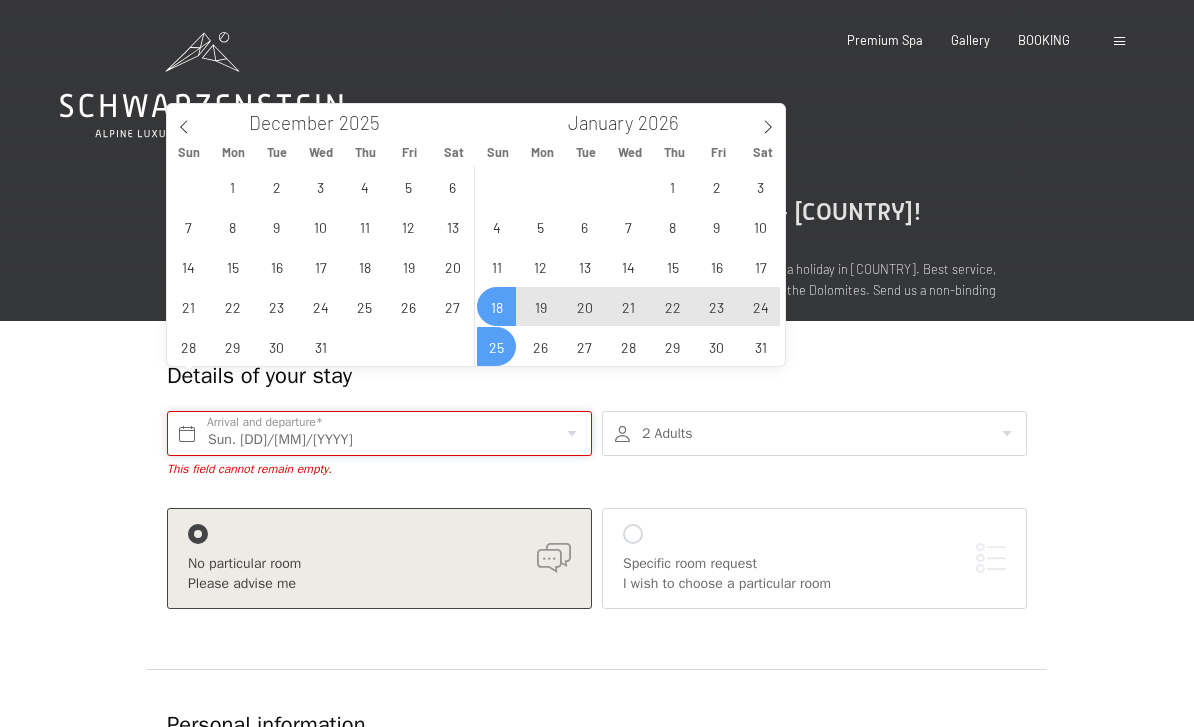 type on "Sun. [DD]/[MM]/[YYYY] - Sun. [DD]/[MM]/[YYYY]" 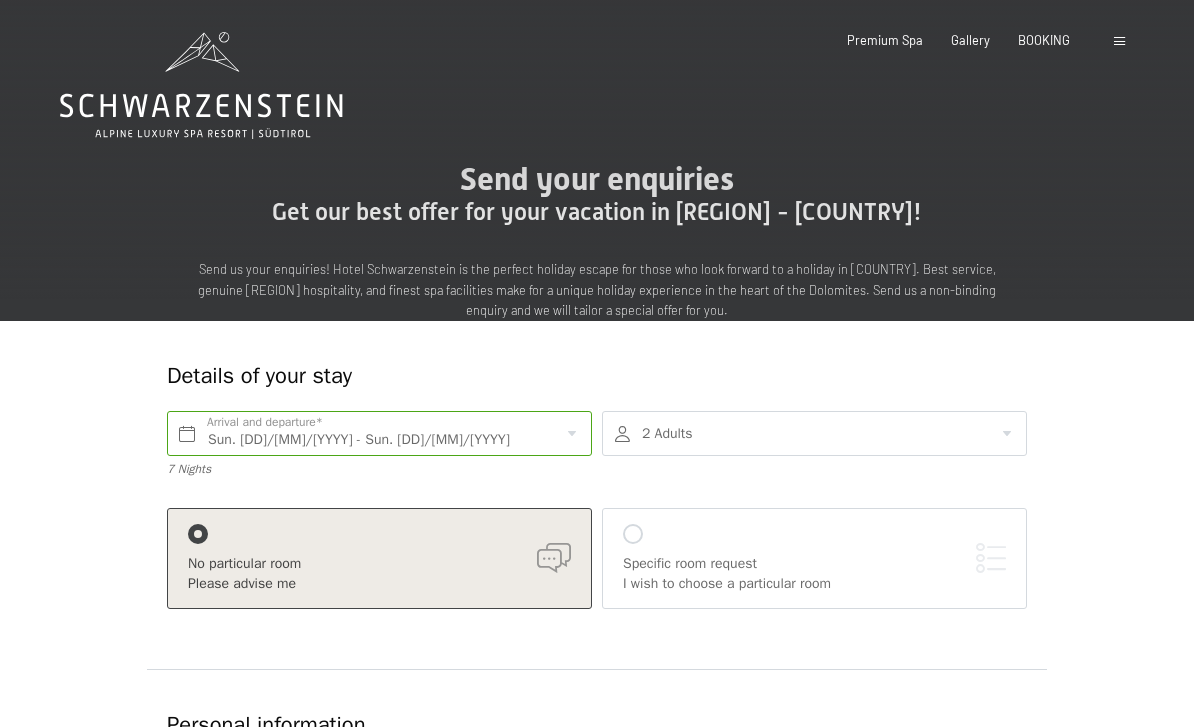 click at bounding box center [814, 433] 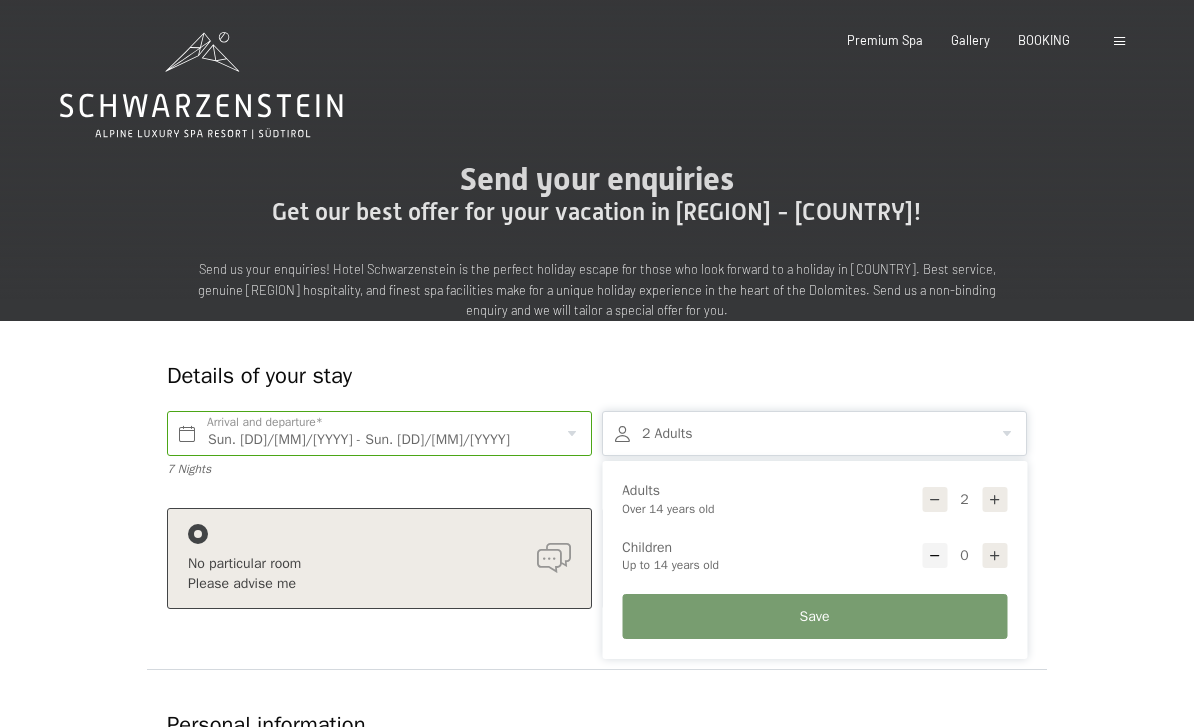 click at bounding box center [935, 500] 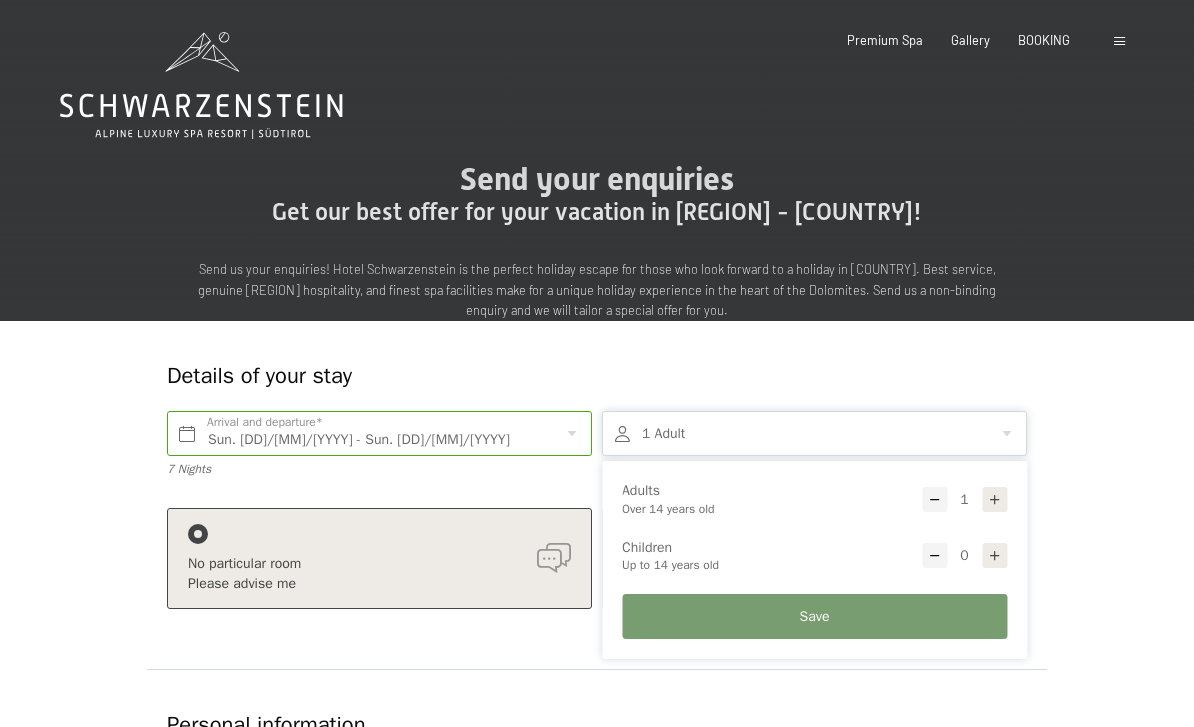 click at bounding box center (995, 556) 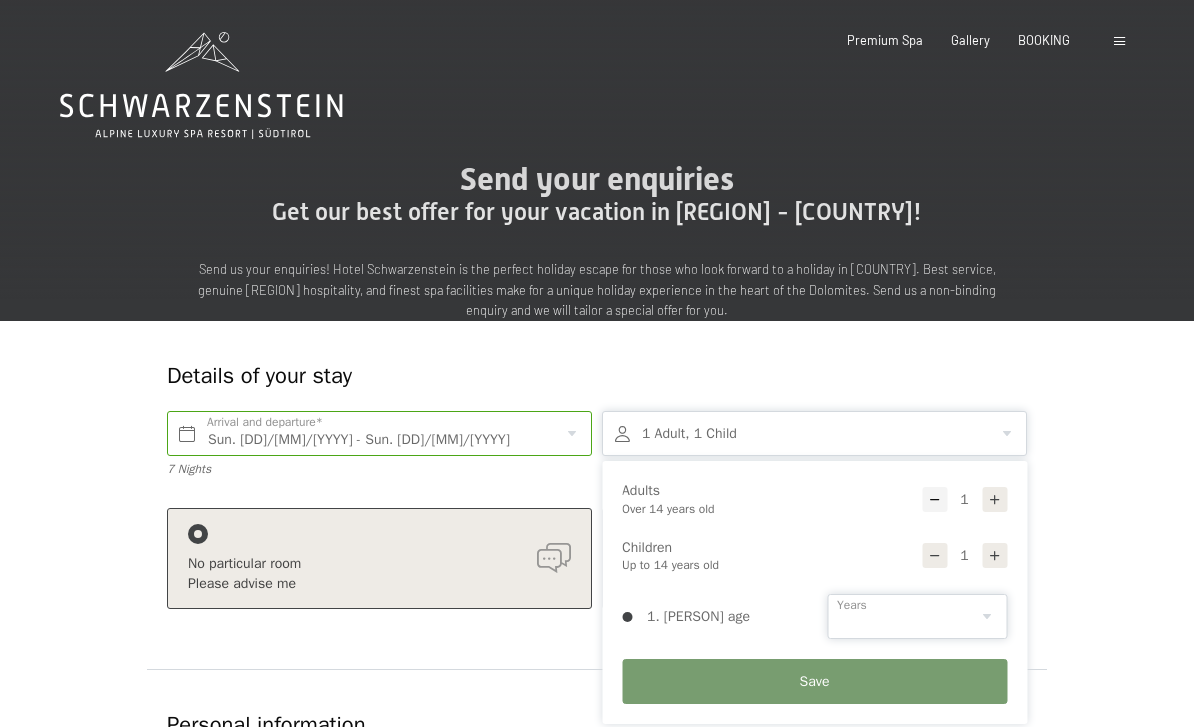 click on "0 1 2 3 4 5 6 7 8 9 10 11 12 13 14" at bounding box center [917, 616] 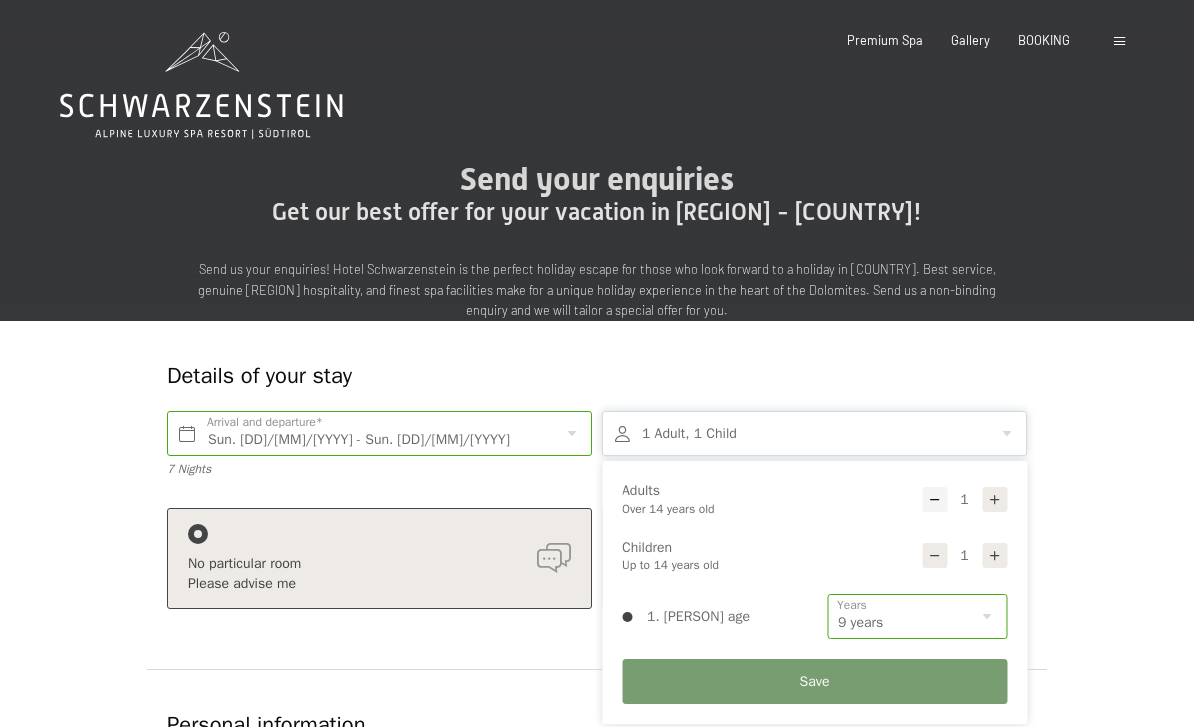 click on "Save" at bounding box center [814, 681] 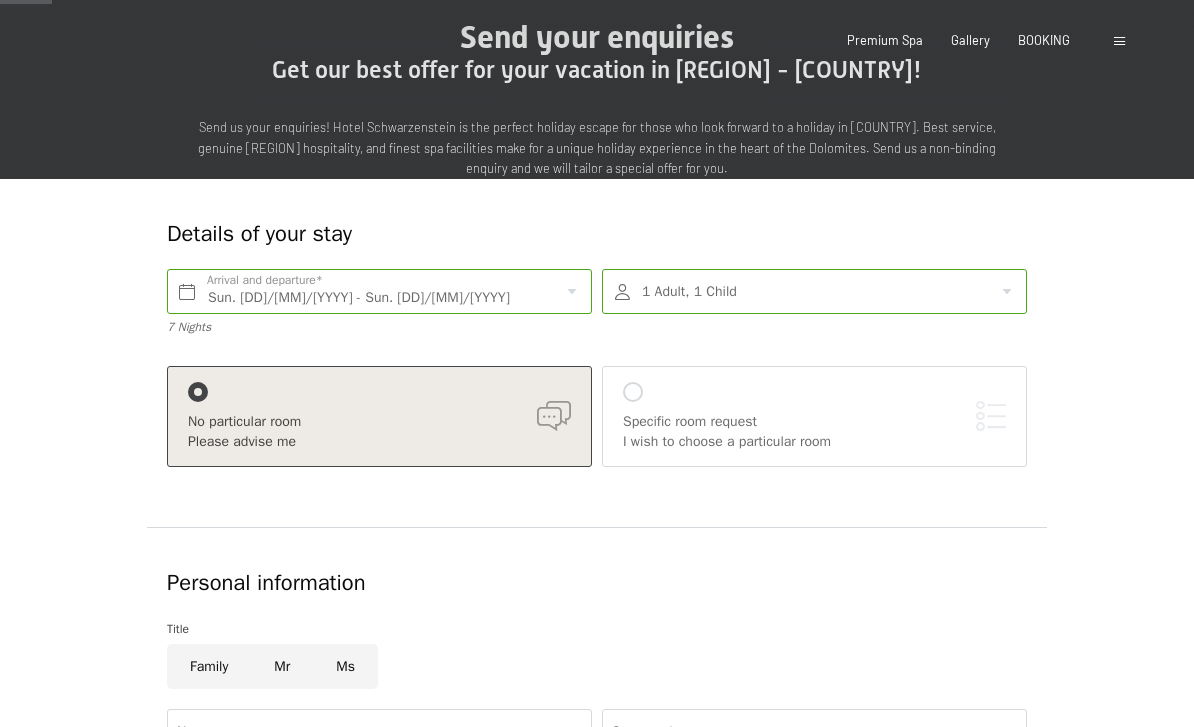 scroll, scrollTop: 0, scrollLeft: 0, axis: both 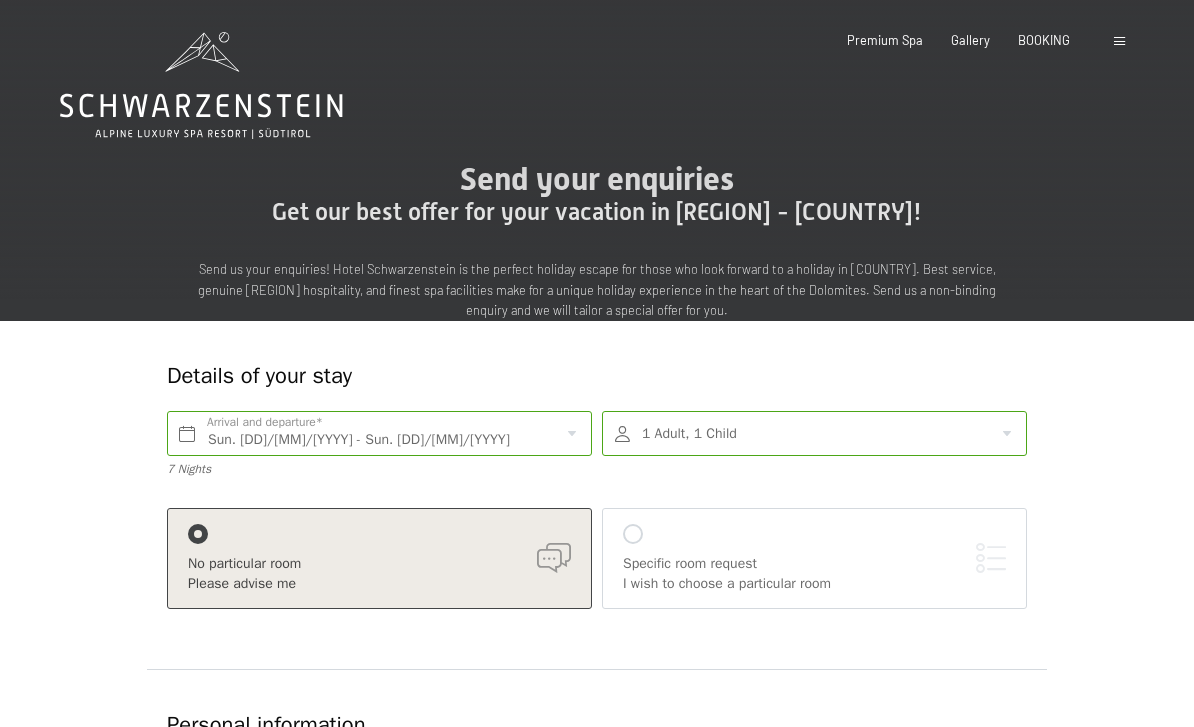 click on "Gallery" at bounding box center (970, 40) 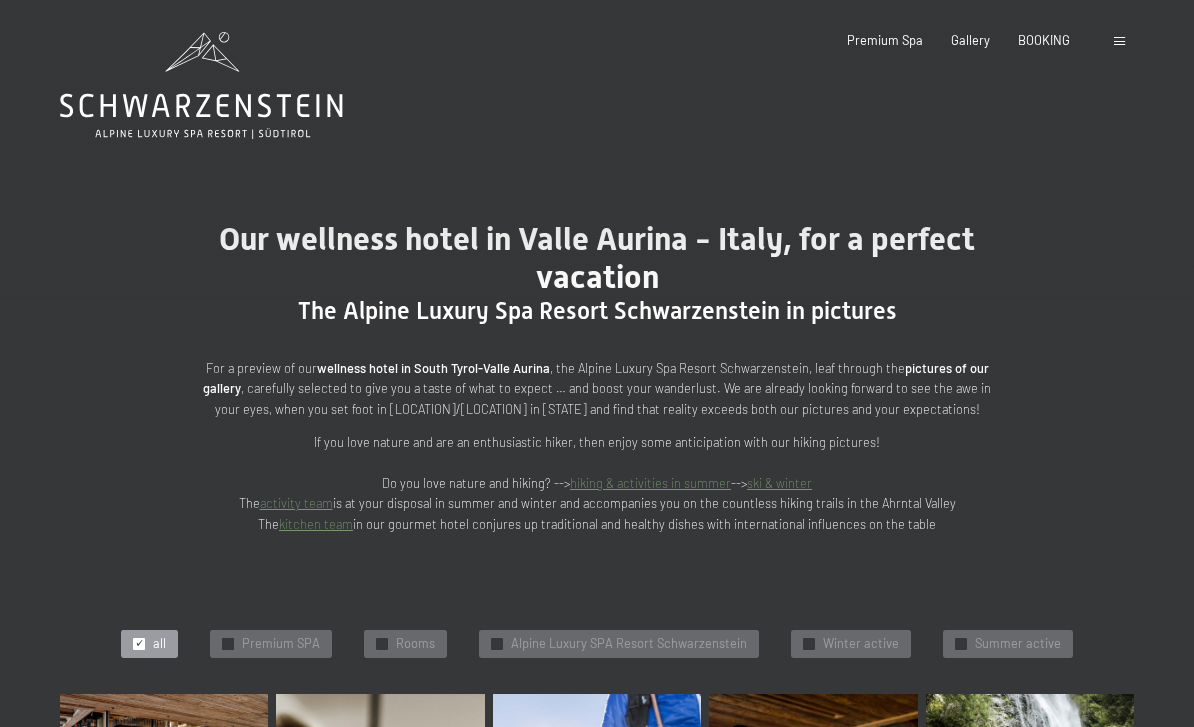 scroll, scrollTop: 0, scrollLeft: 0, axis: both 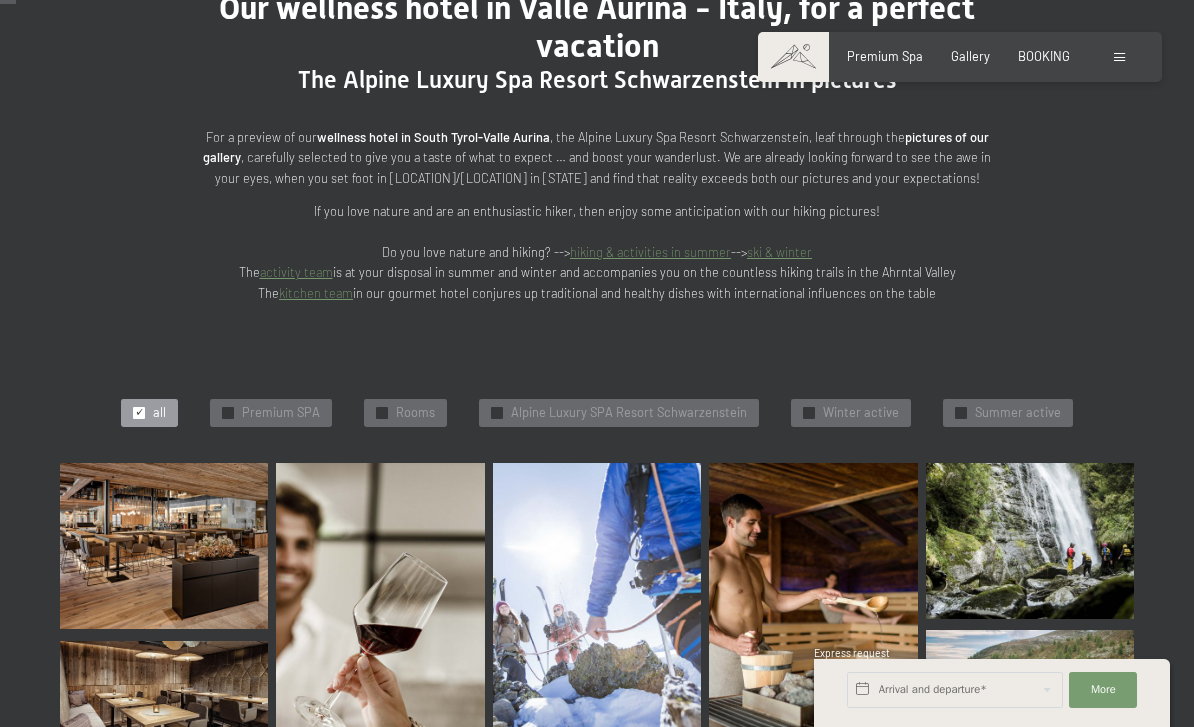 click on "✓       Winter active" at bounding box center (851, 413) 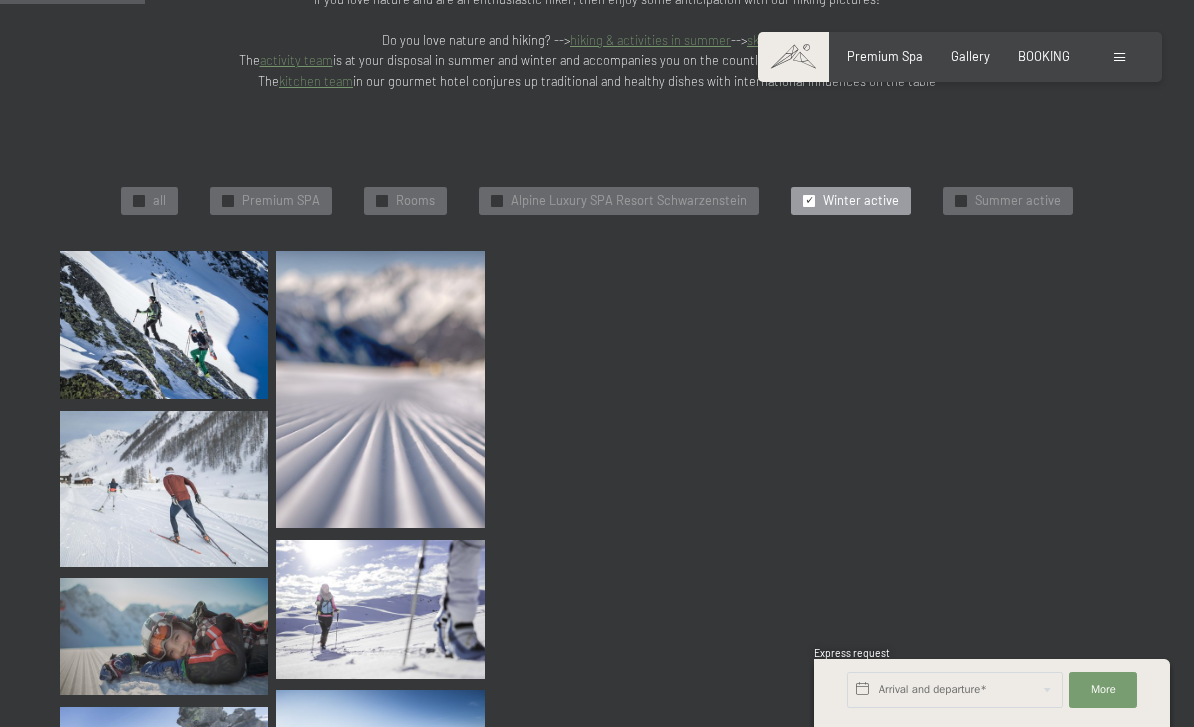 scroll, scrollTop: 448, scrollLeft: 0, axis: vertical 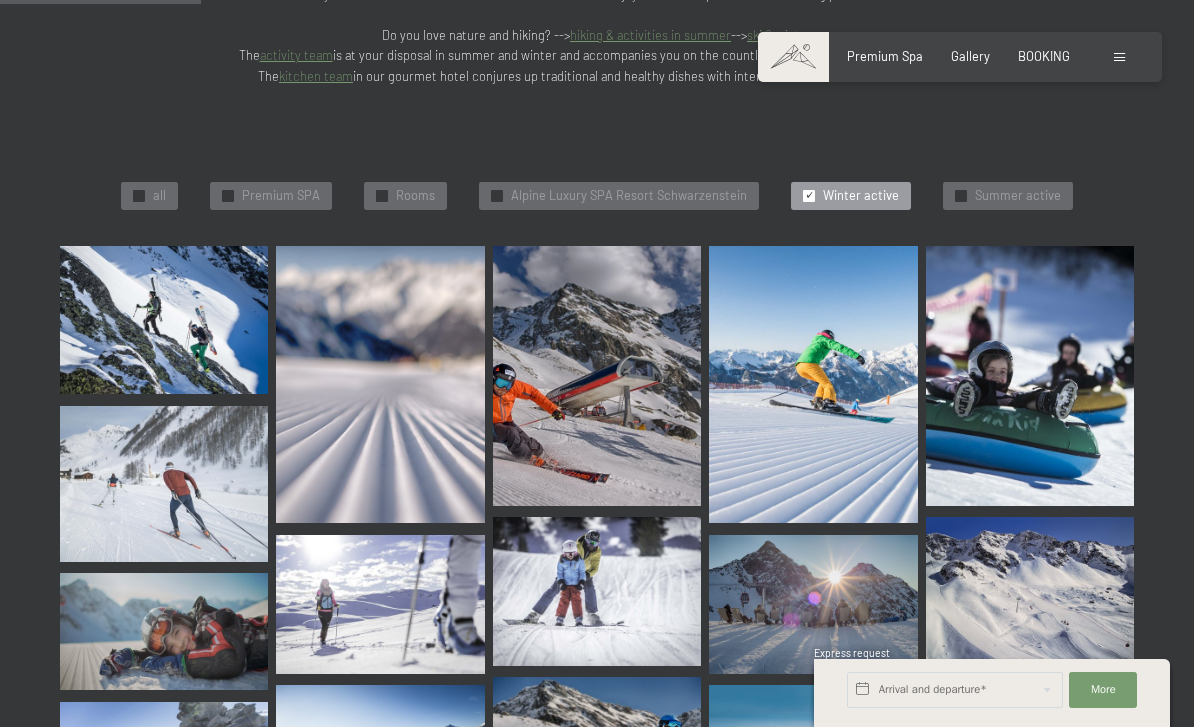 click at bounding box center (164, 631) 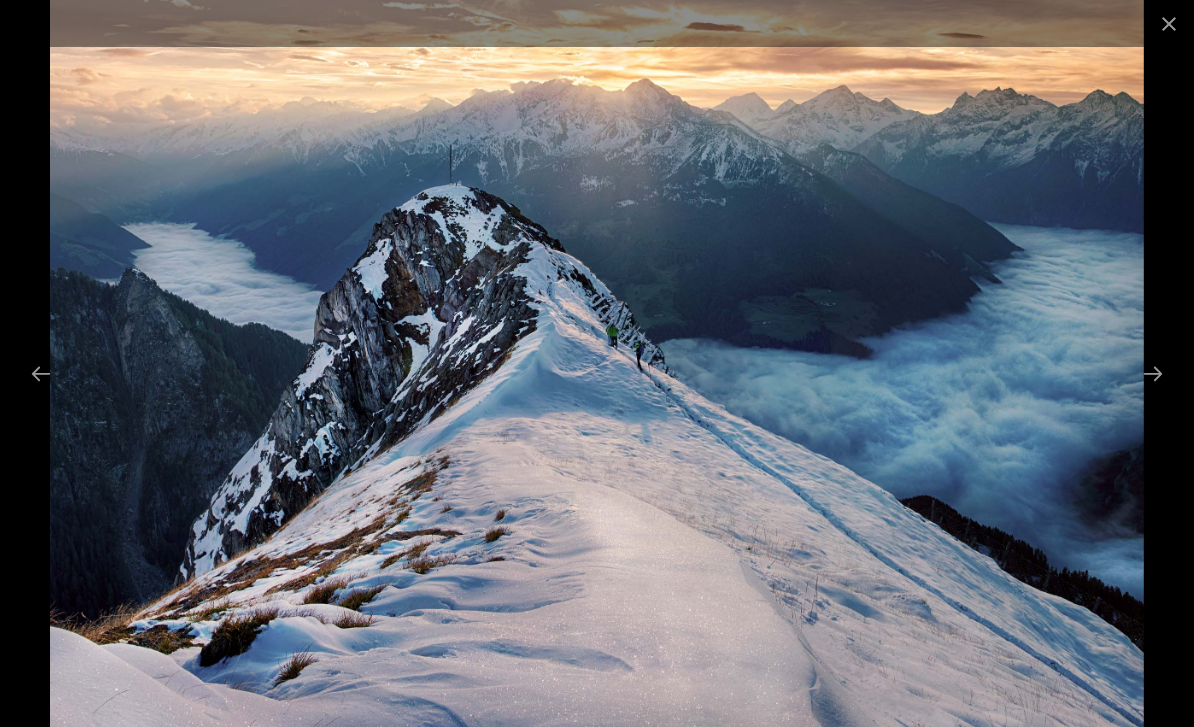 click at bounding box center (1153, 373) 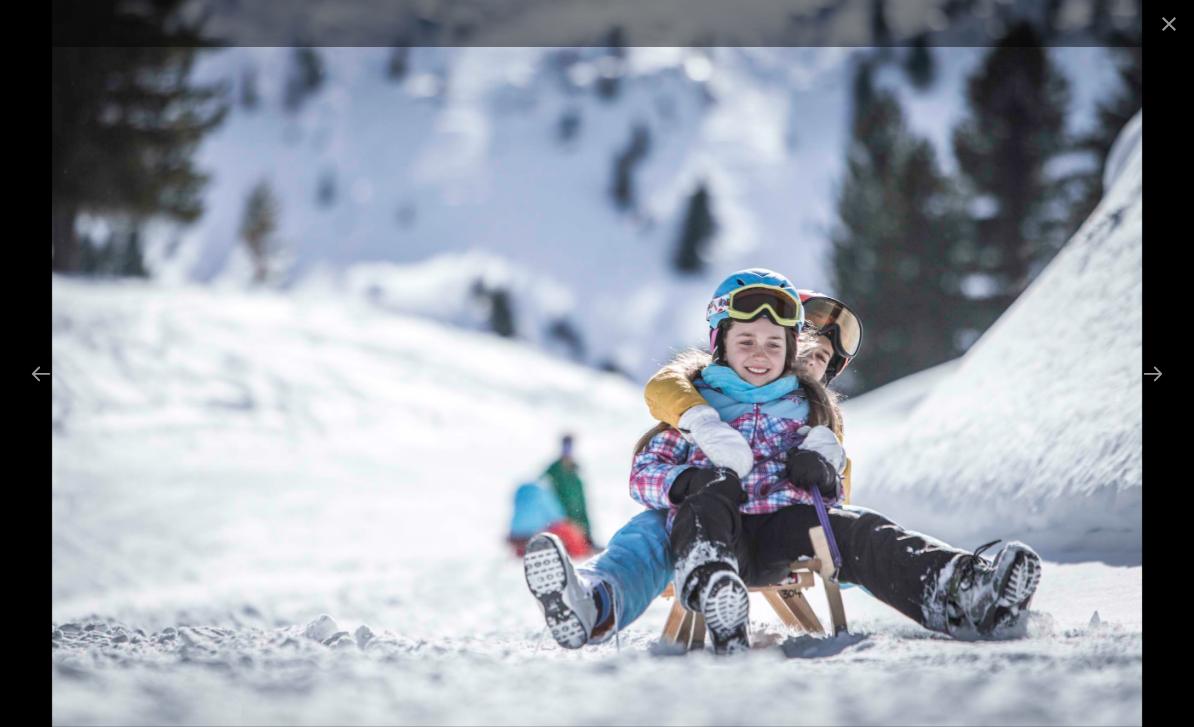 click at bounding box center (1153, 373) 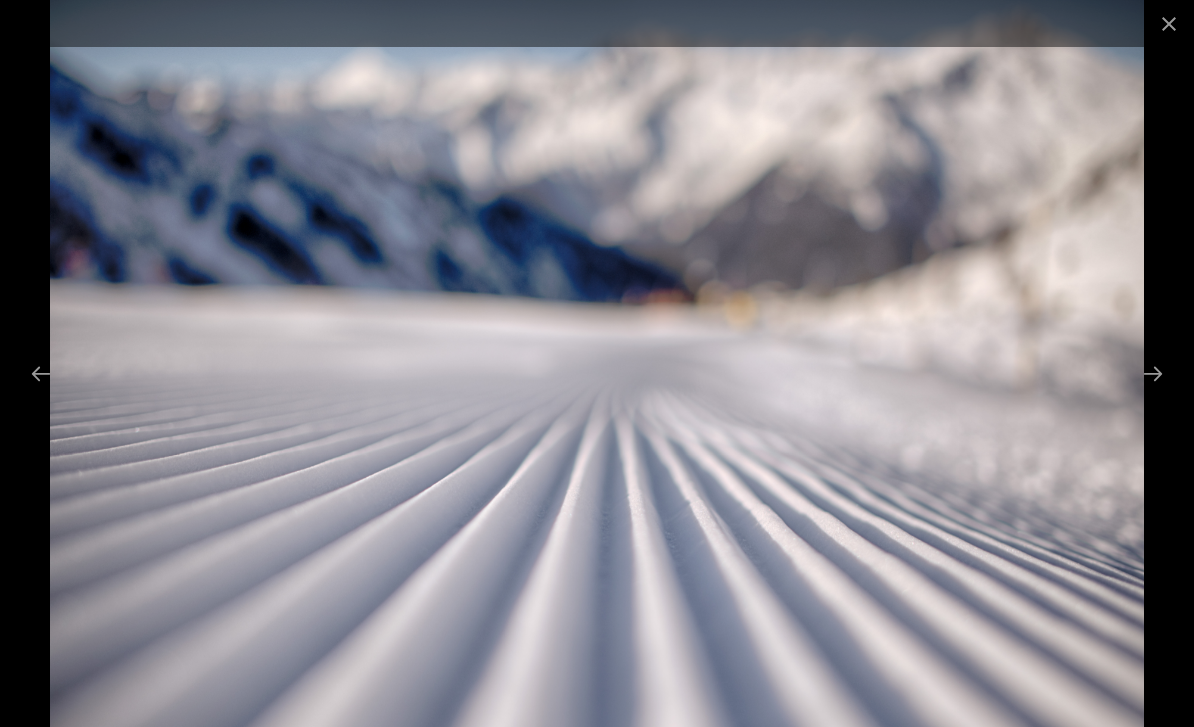 click at bounding box center [1153, 373] 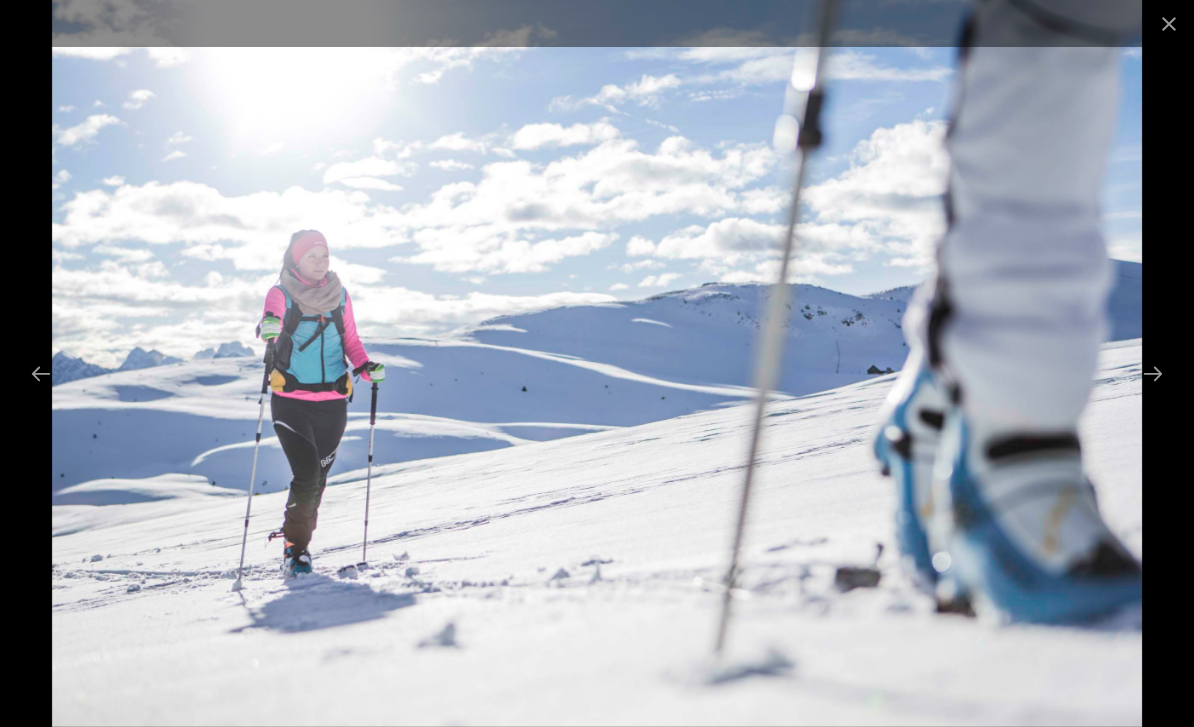 click at bounding box center [1153, 373] 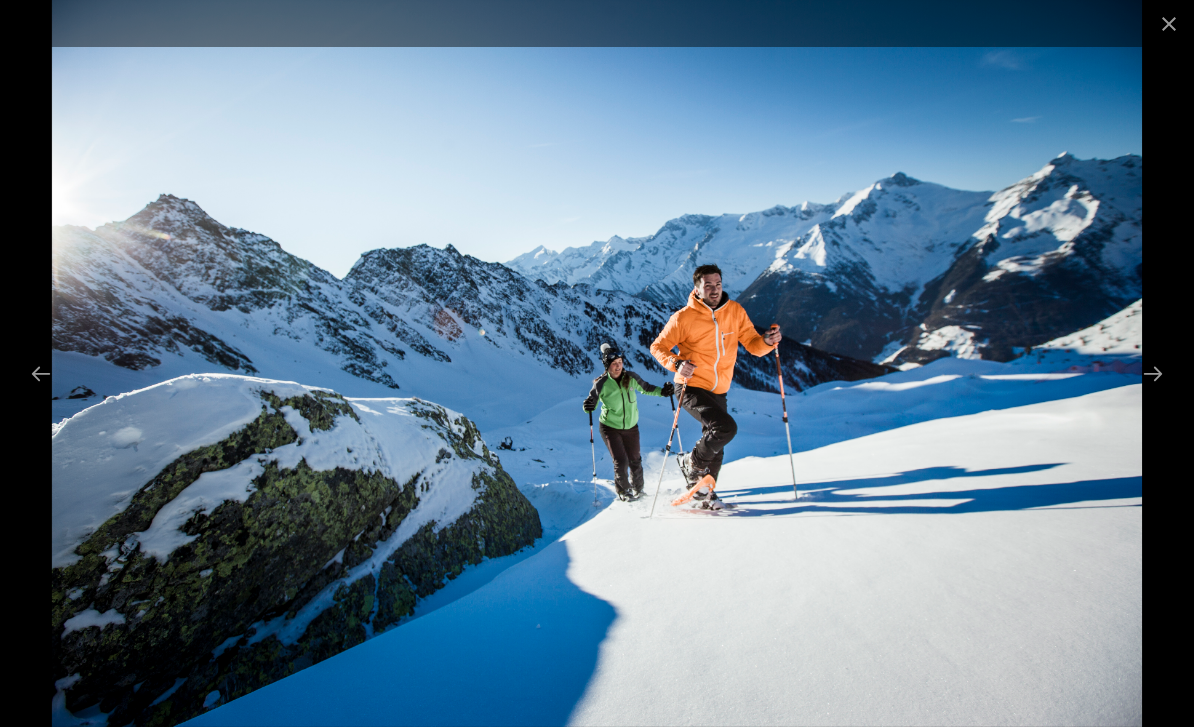 click at bounding box center [1153, 373] 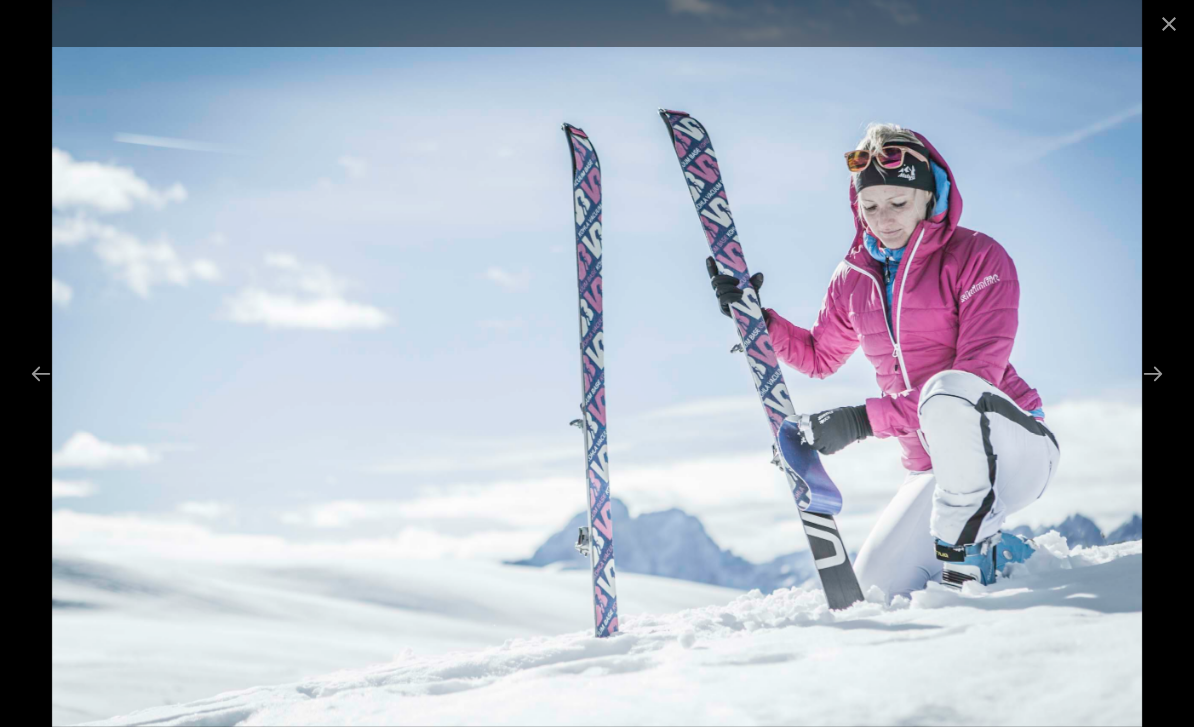 click at bounding box center (1153, 373) 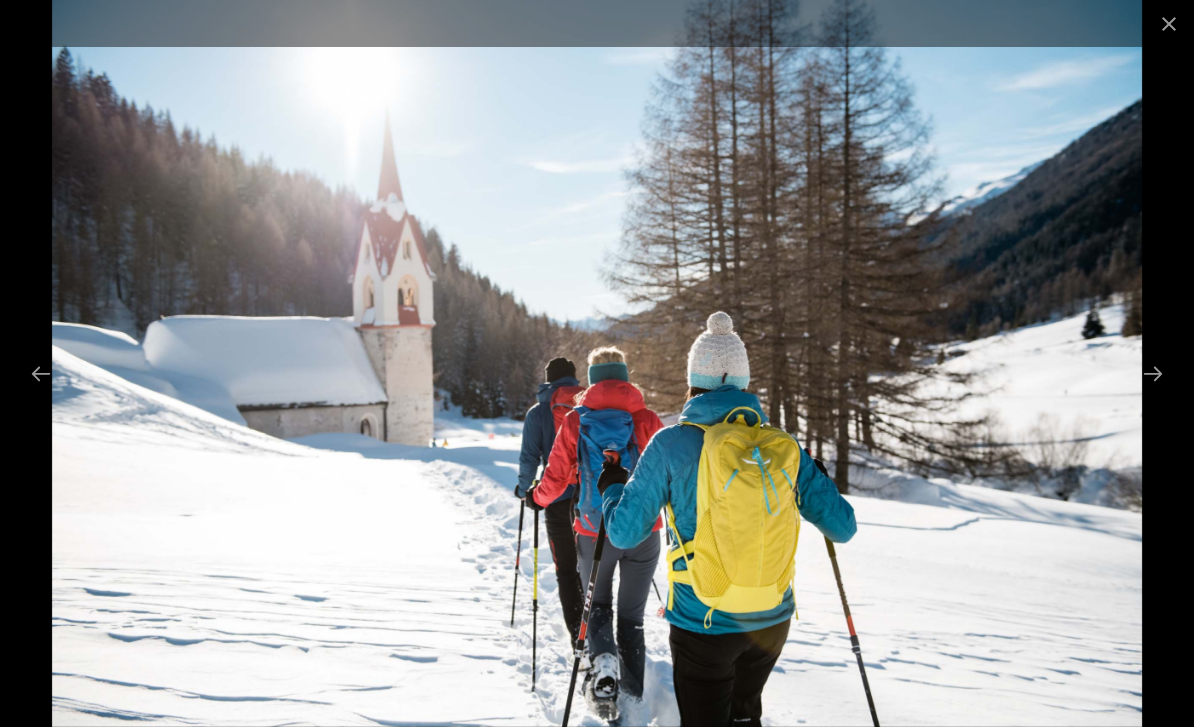click at bounding box center (1153, 373) 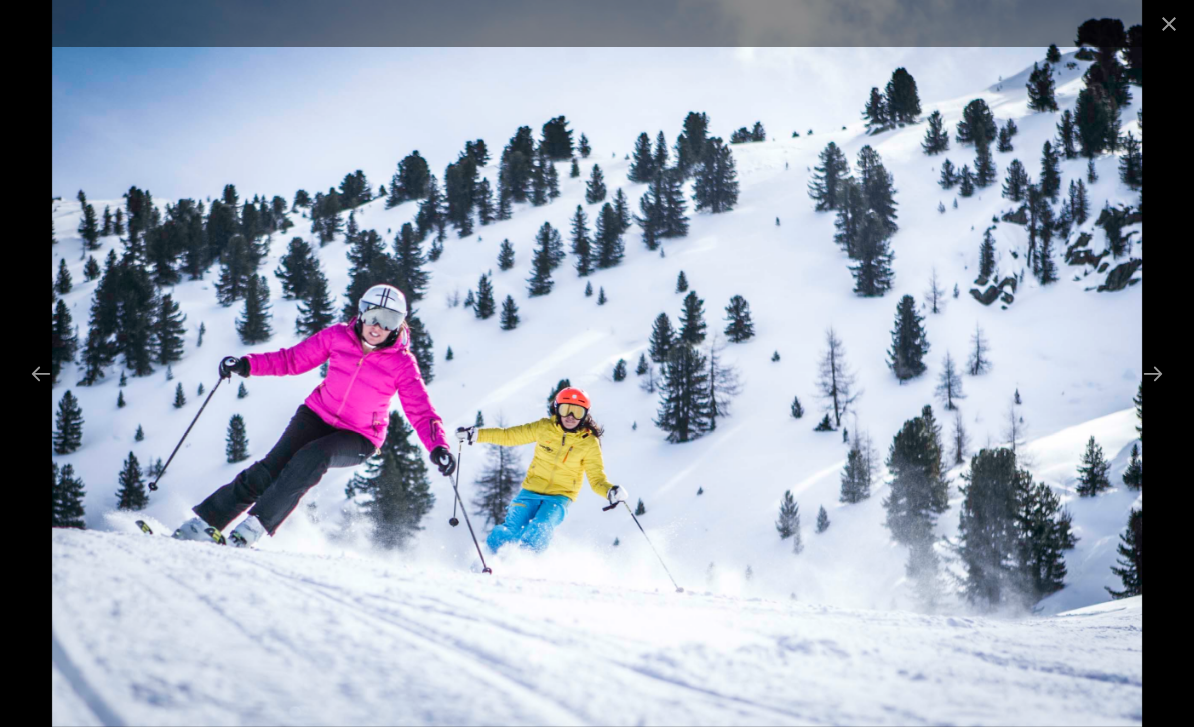 click at bounding box center [1153, 373] 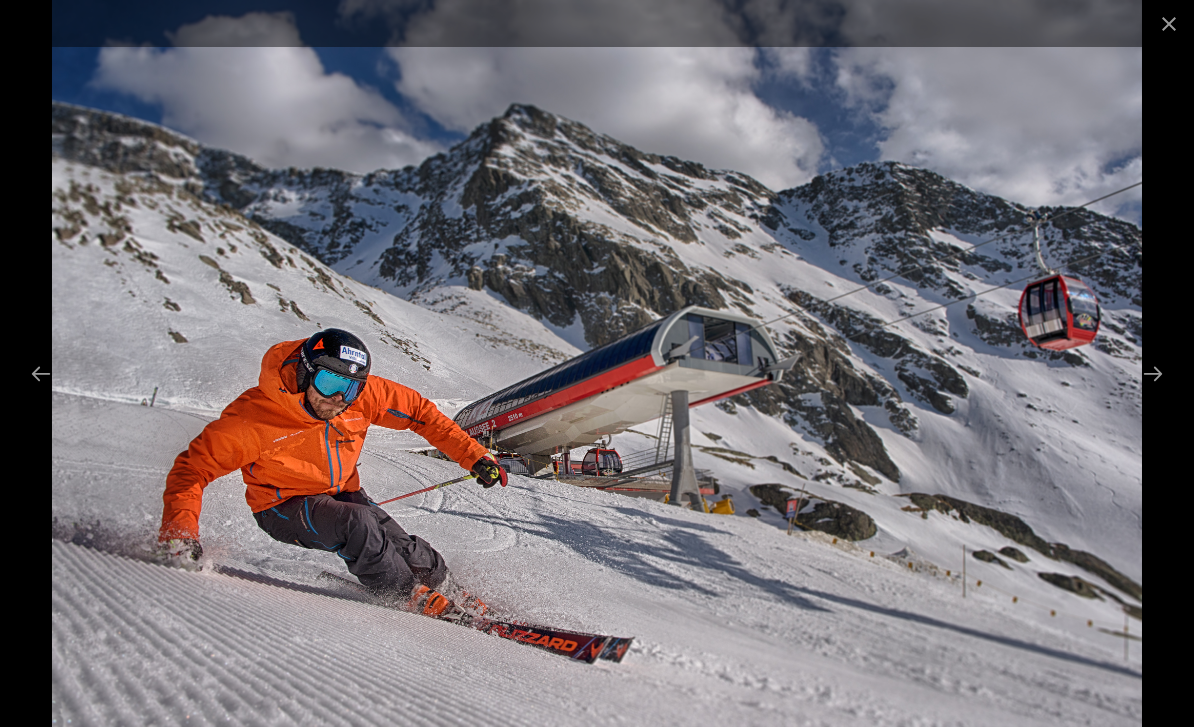 click at bounding box center [1153, 373] 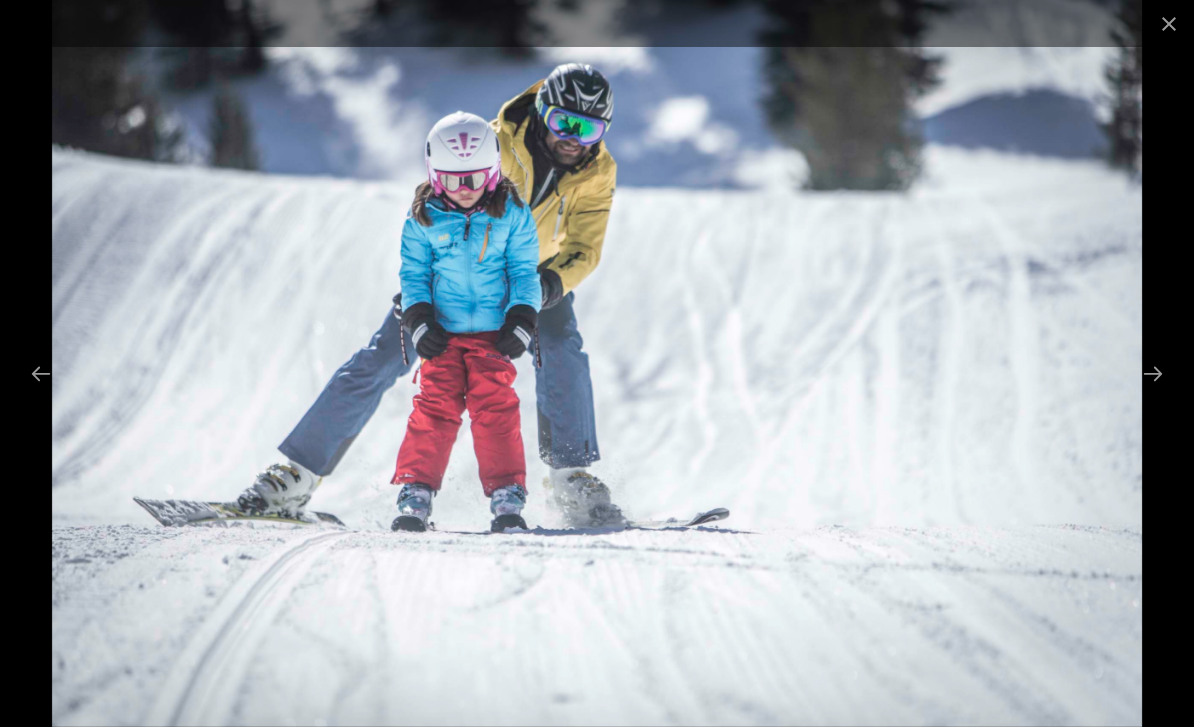 click at bounding box center [1153, 373] 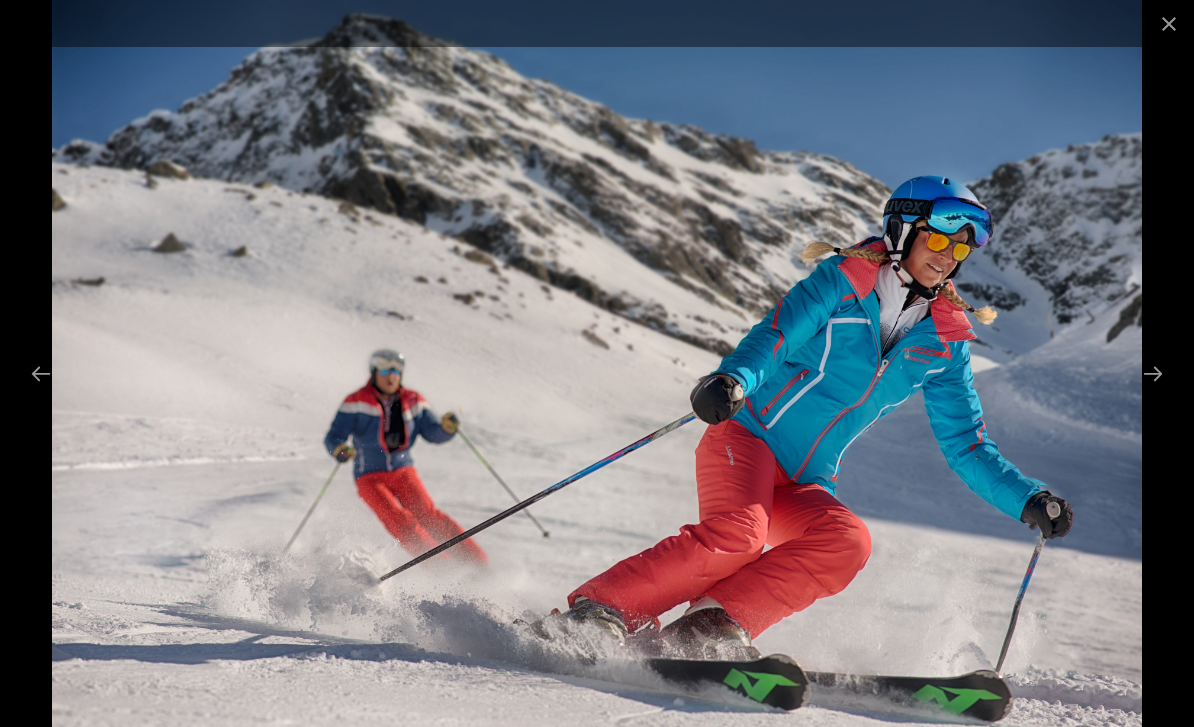 click at bounding box center [1153, 373] 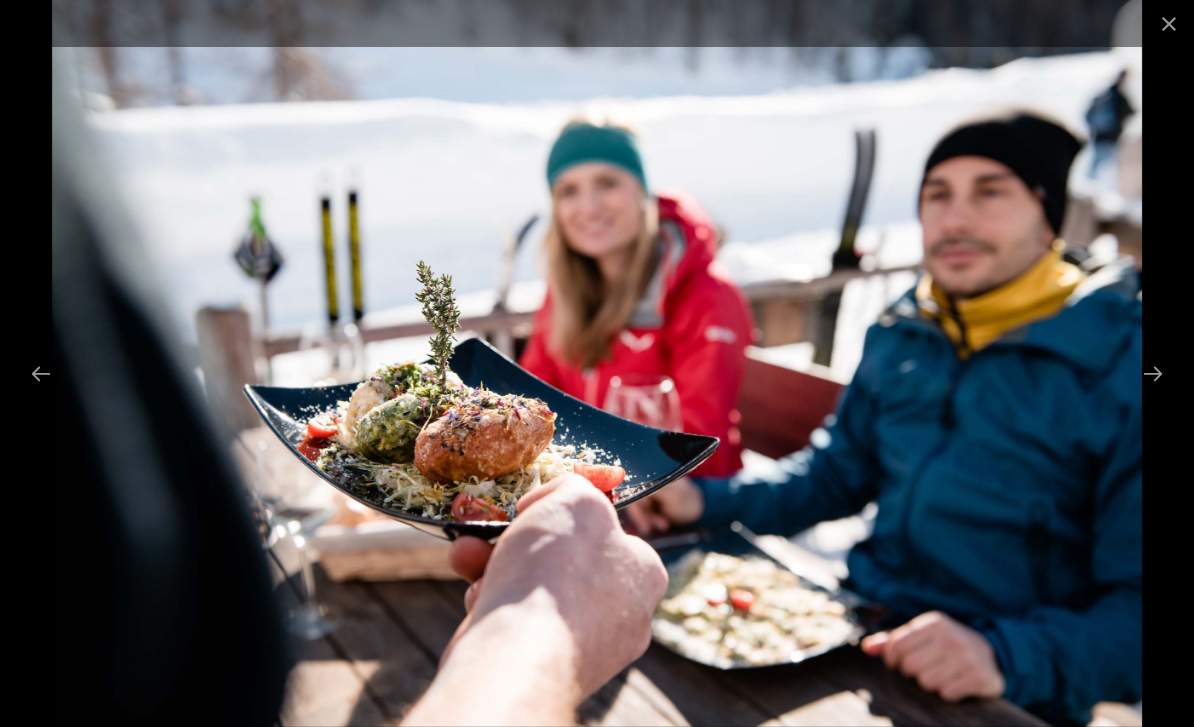 click at bounding box center (1153, 373) 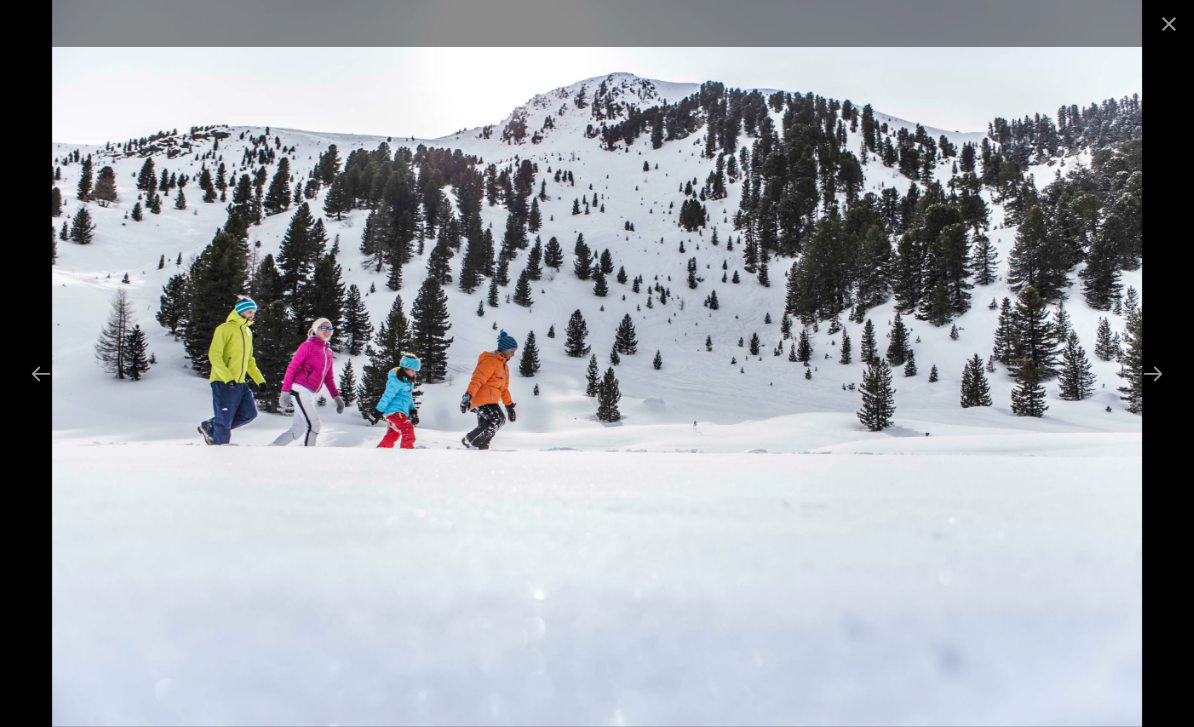 click at bounding box center [1153, 373] 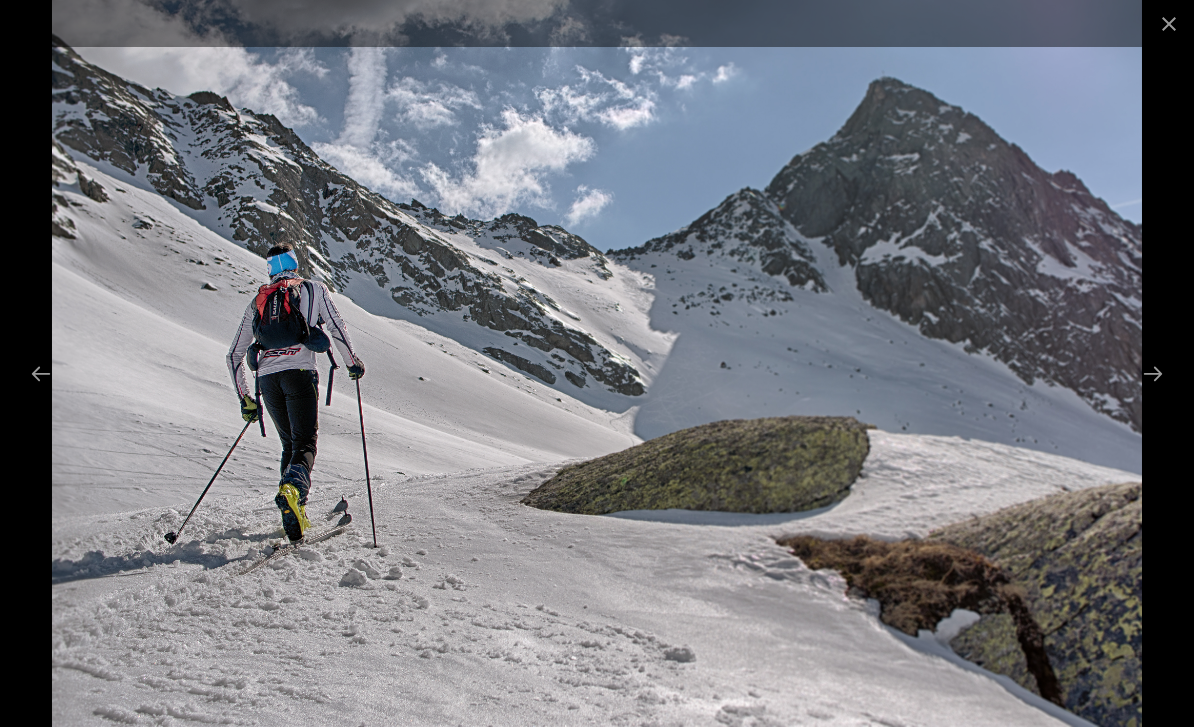 click at bounding box center (1153, 373) 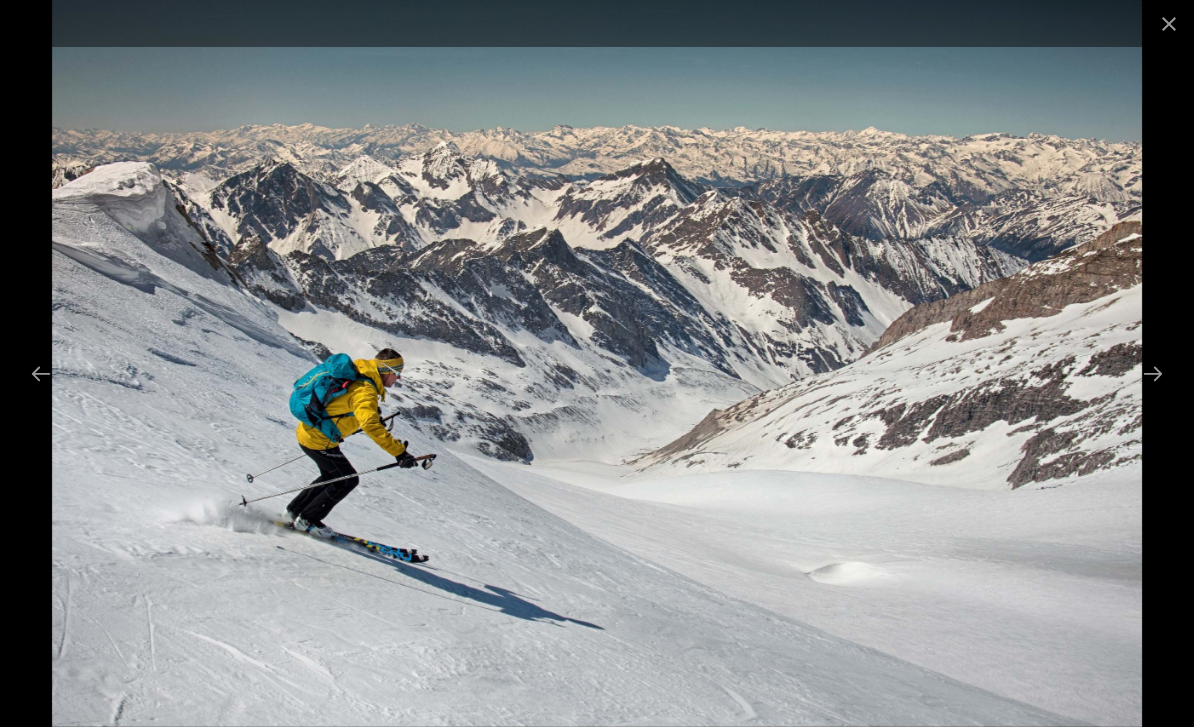 click at bounding box center (1153, 373) 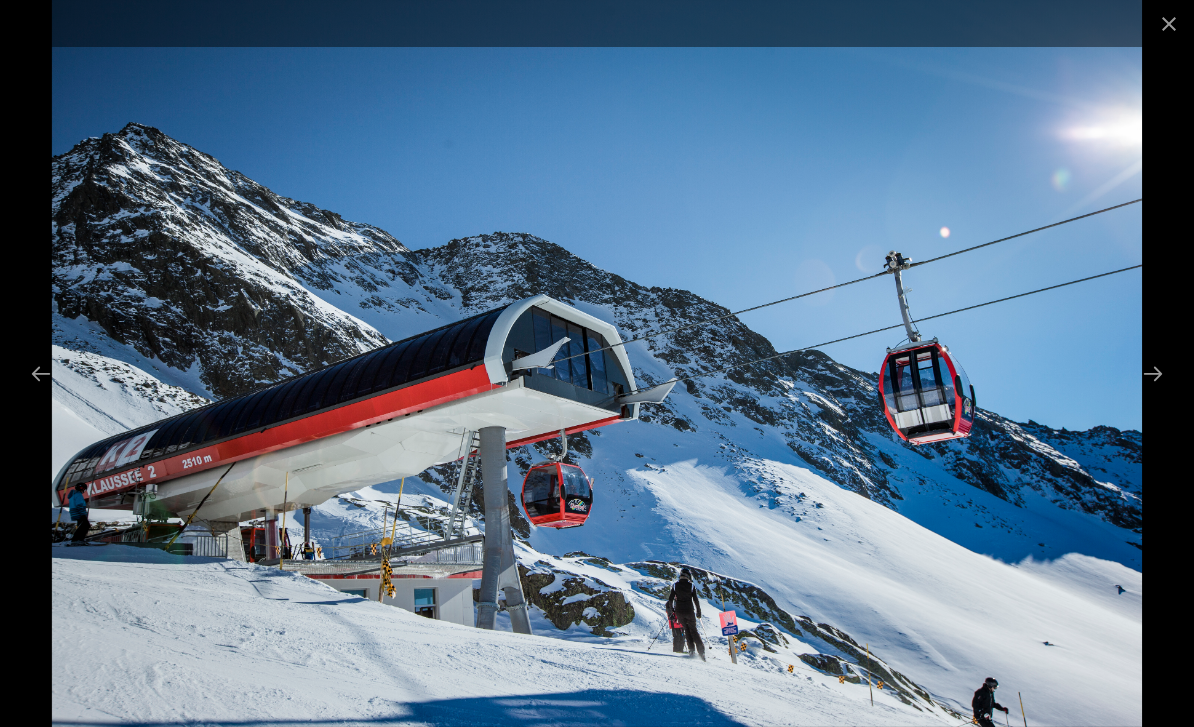 click at bounding box center (1153, 373) 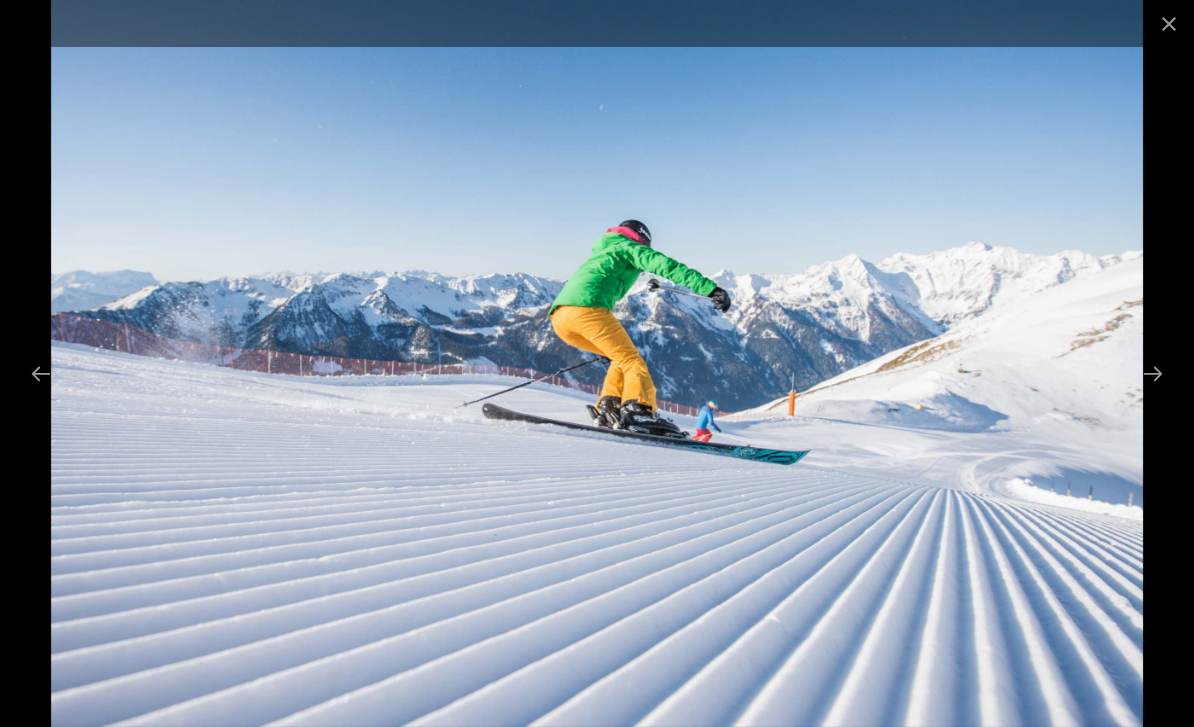 click at bounding box center [1153, 373] 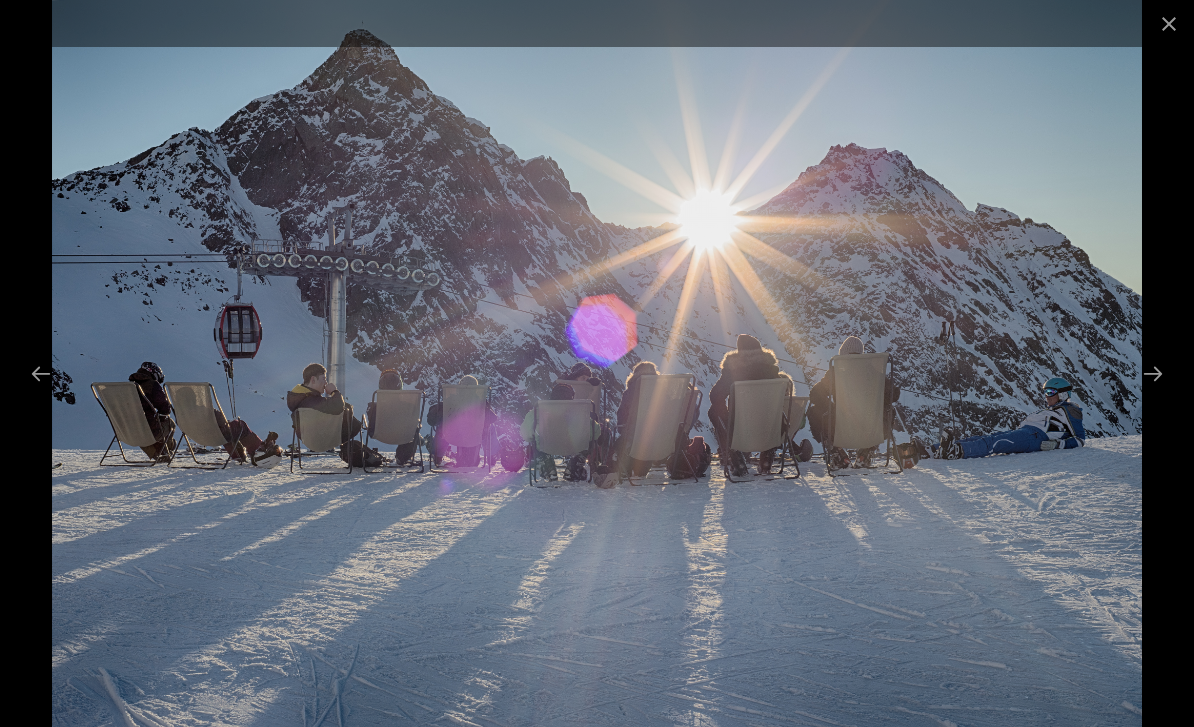 click at bounding box center [1153, 373] 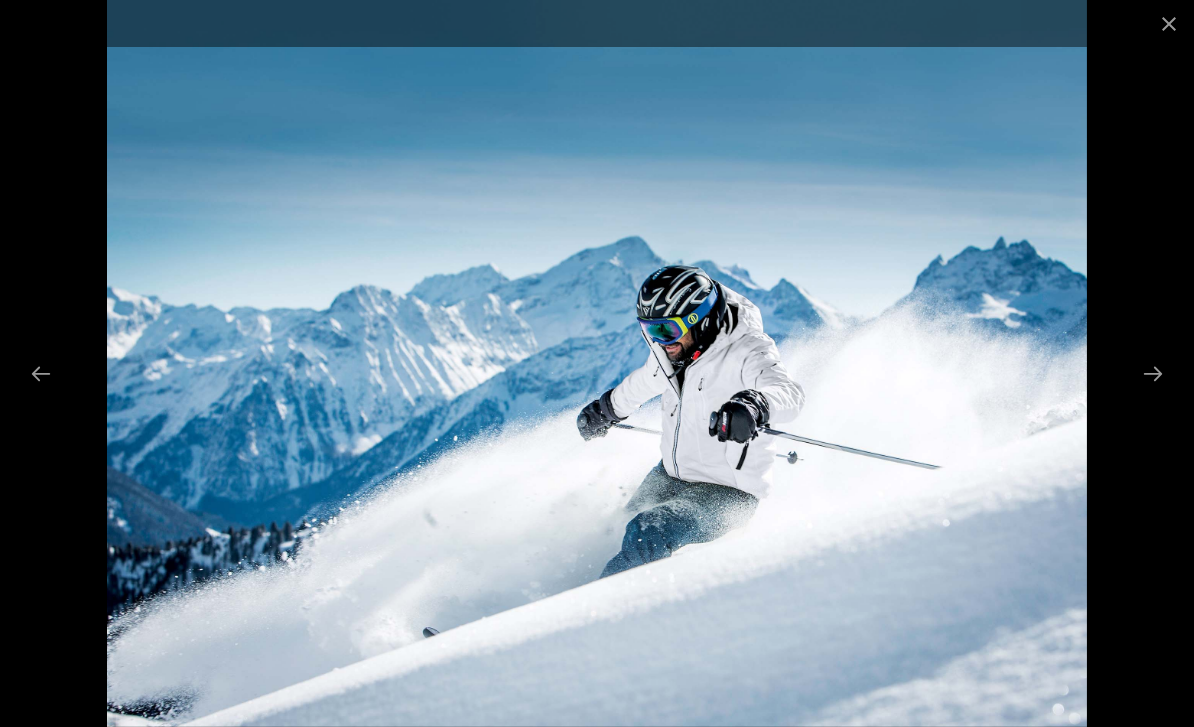 click at bounding box center (1153, 373) 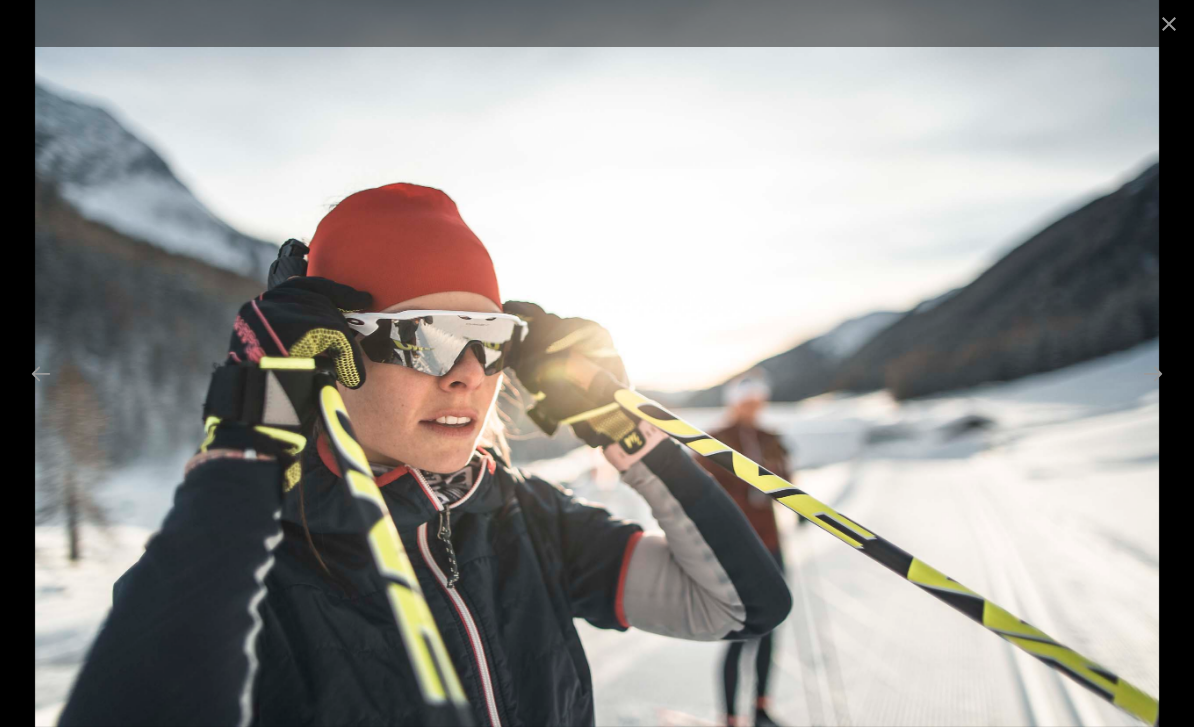 click at bounding box center [1153, 373] 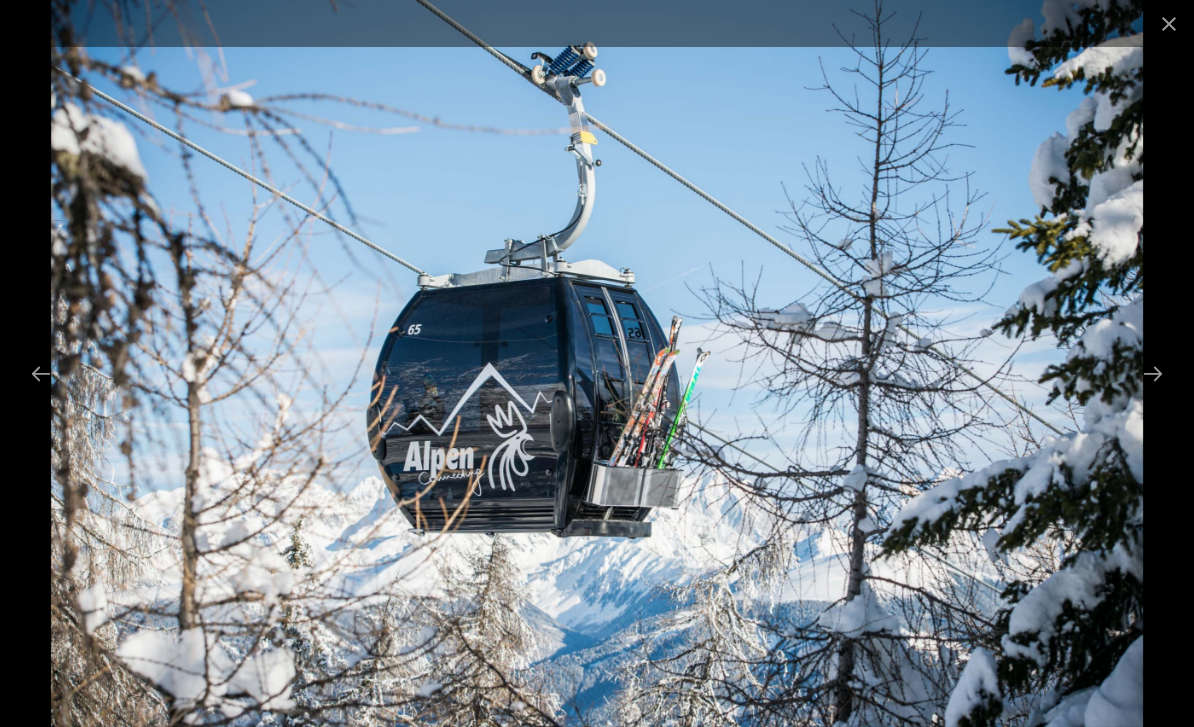 scroll, scrollTop: 444, scrollLeft: 0, axis: vertical 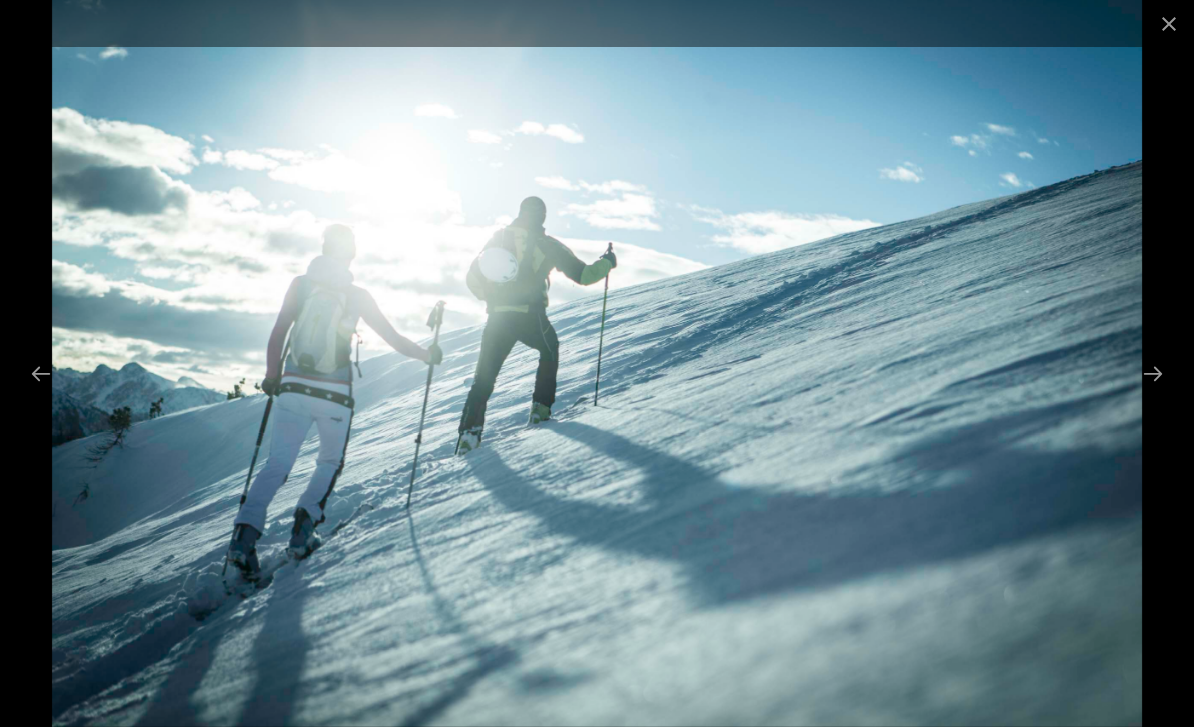 click at bounding box center (1153, 373) 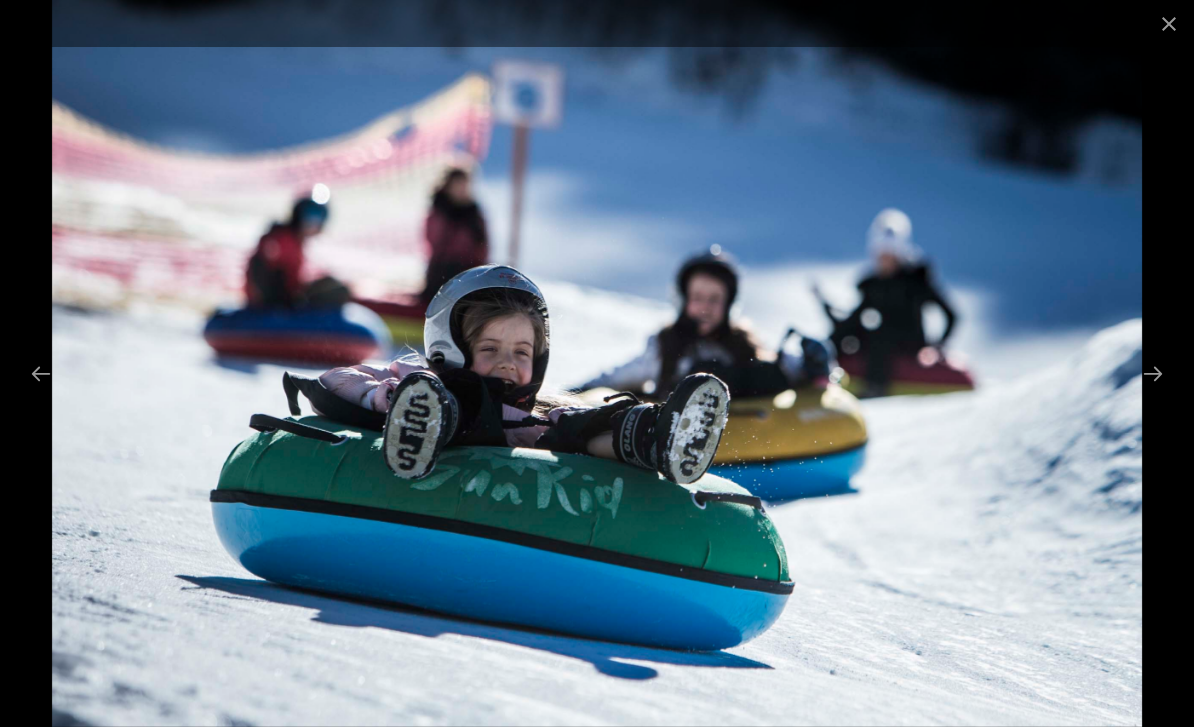 click at bounding box center (1153, 373) 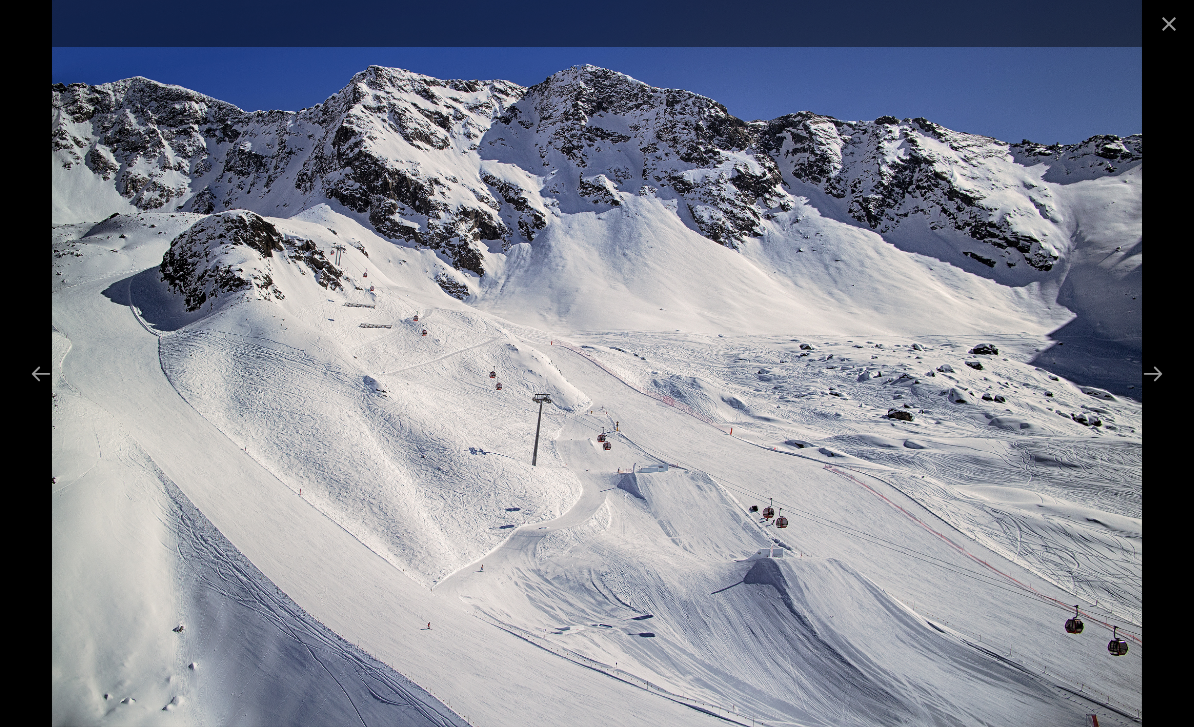 click at bounding box center (1153, 373) 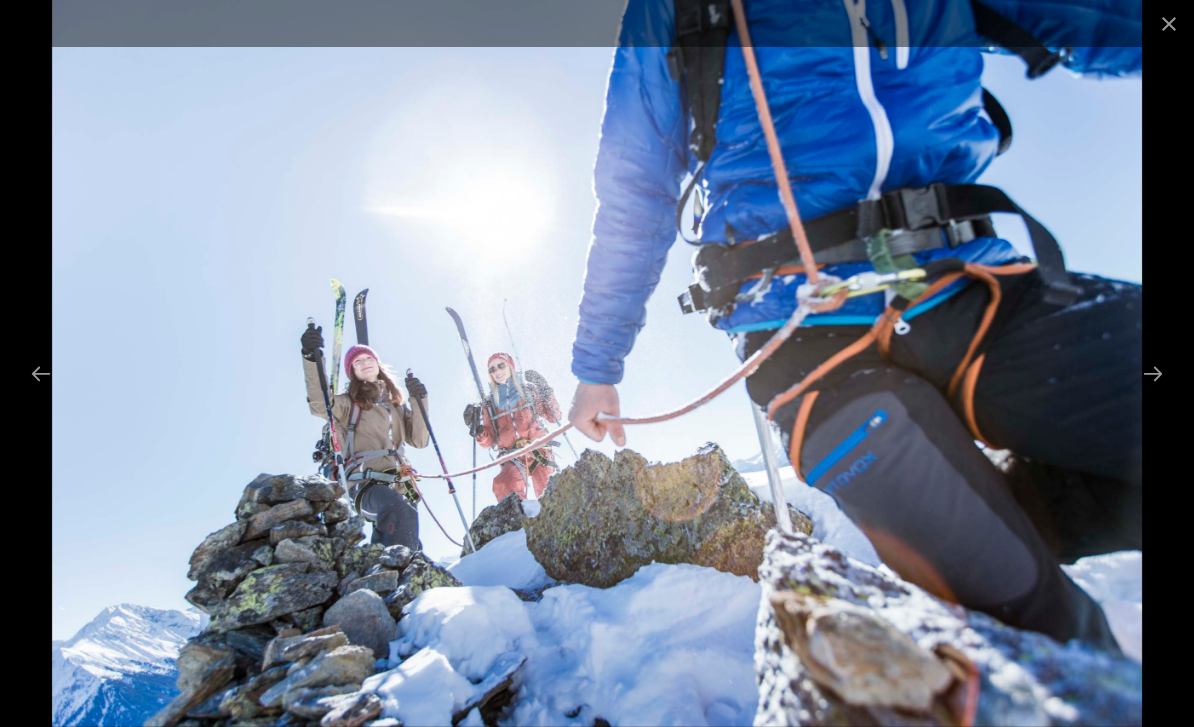 click at bounding box center (1169, 23) 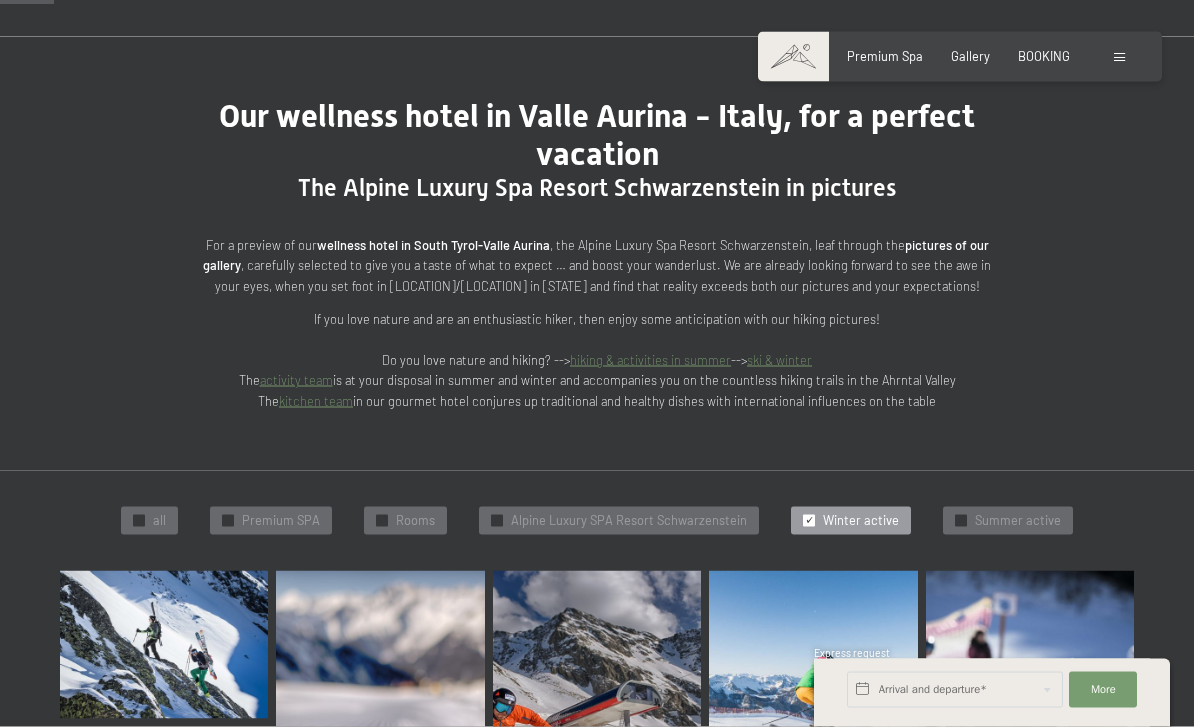 scroll, scrollTop: 100, scrollLeft: 0, axis: vertical 